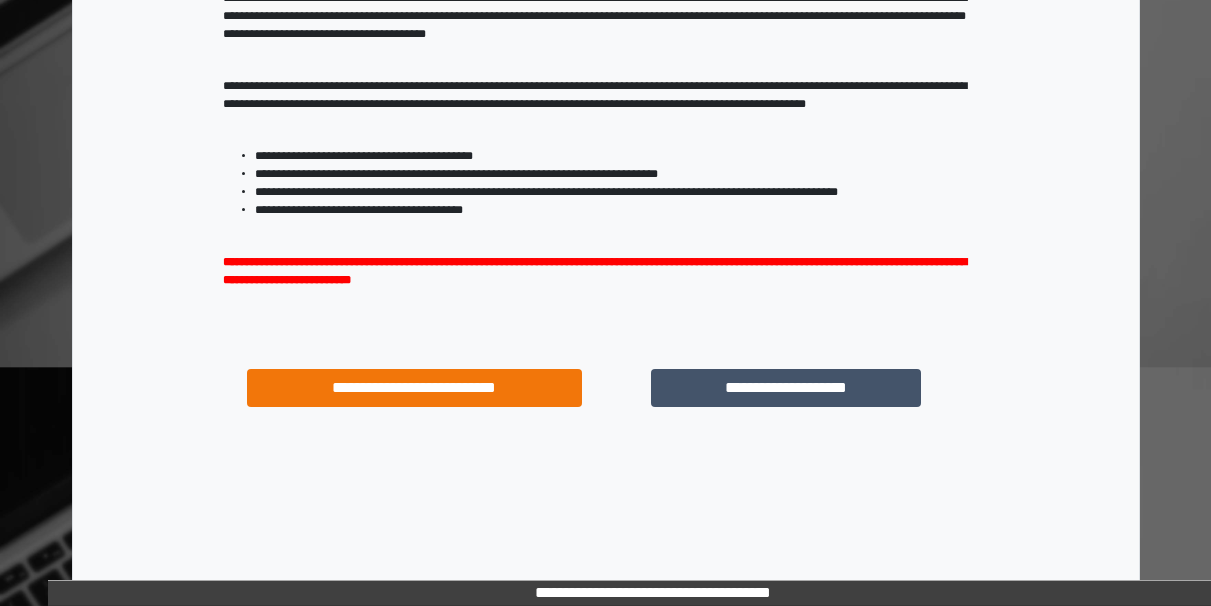 scroll, scrollTop: 320, scrollLeft: 0, axis: vertical 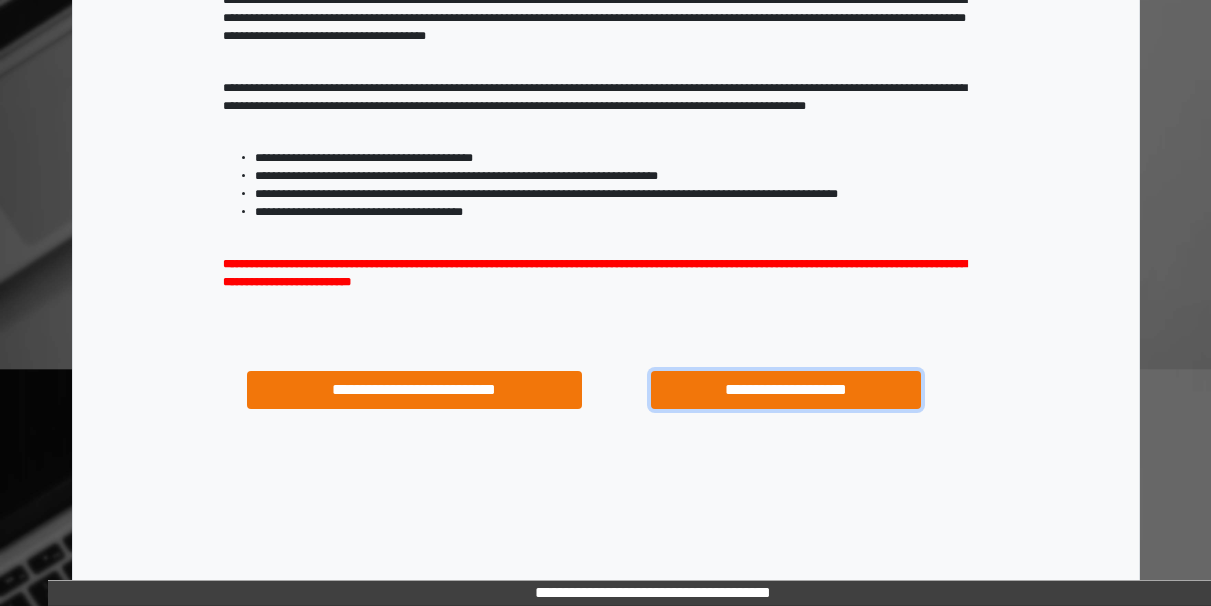 click on "**********" at bounding box center (785, 390) 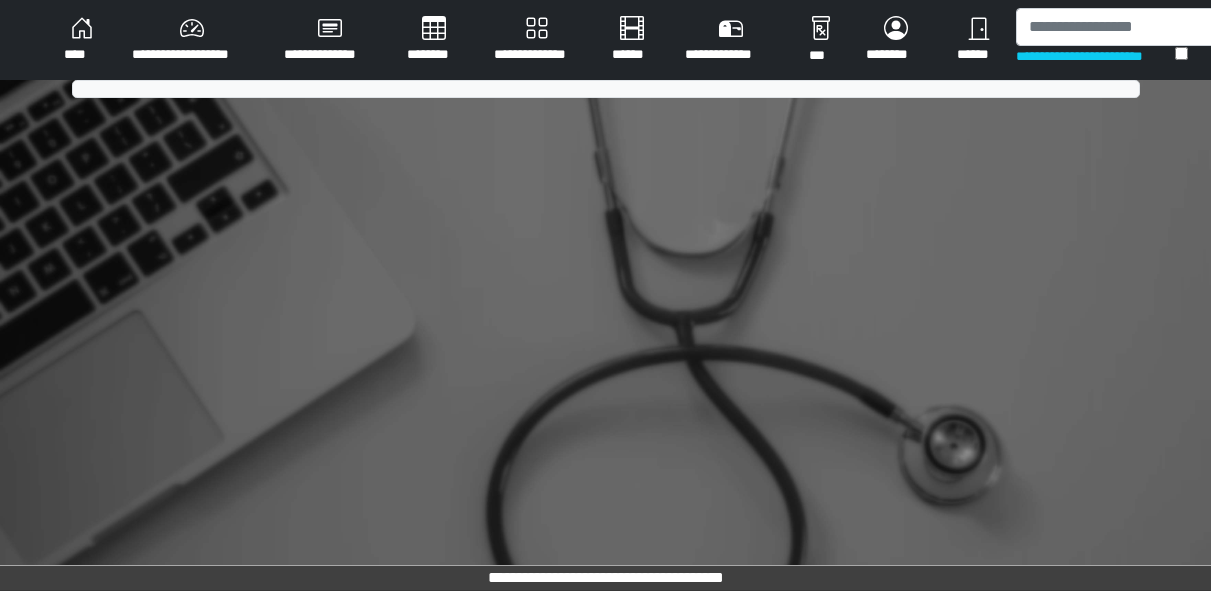 scroll, scrollTop: 0, scrollLeft: 0, axis: both 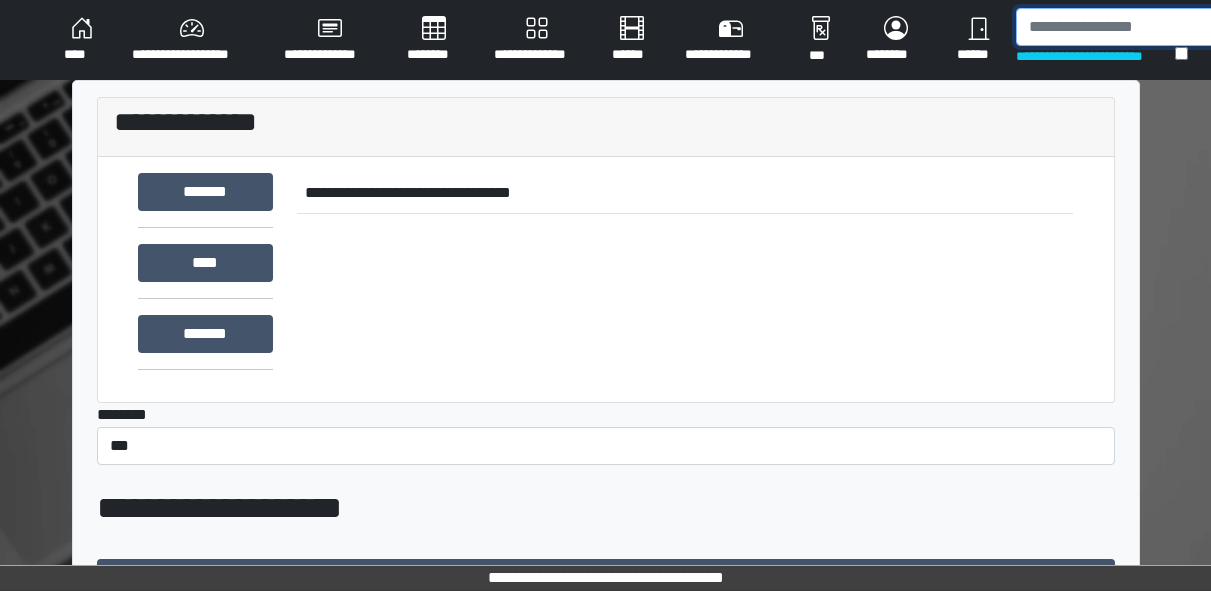 click at bounding box center (1119, 27) 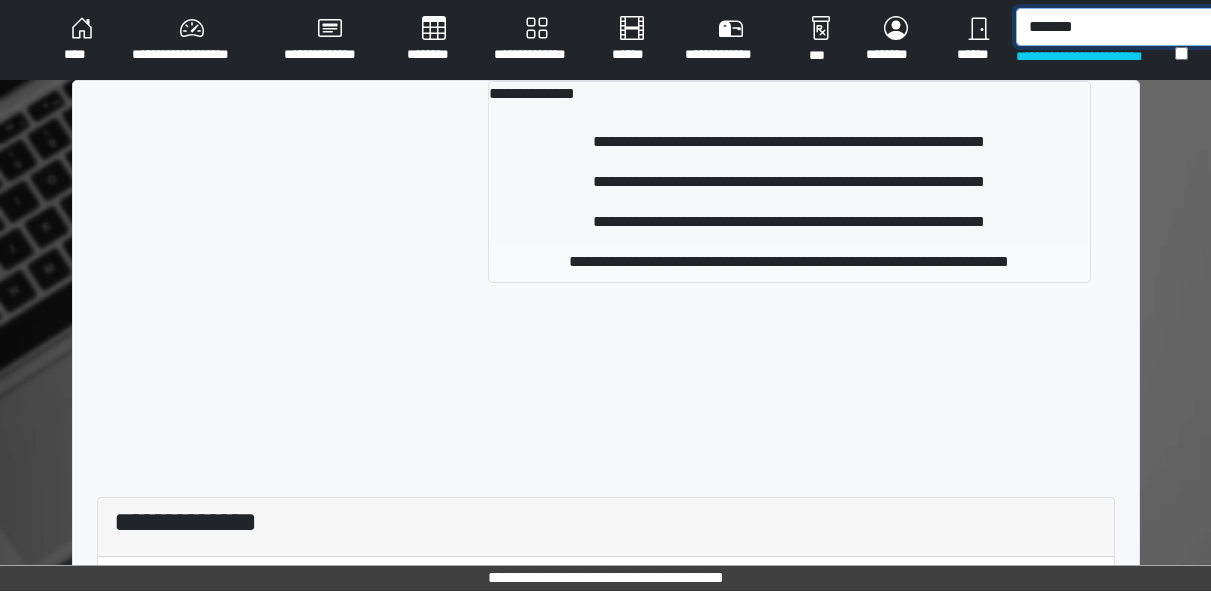 type on "*******" 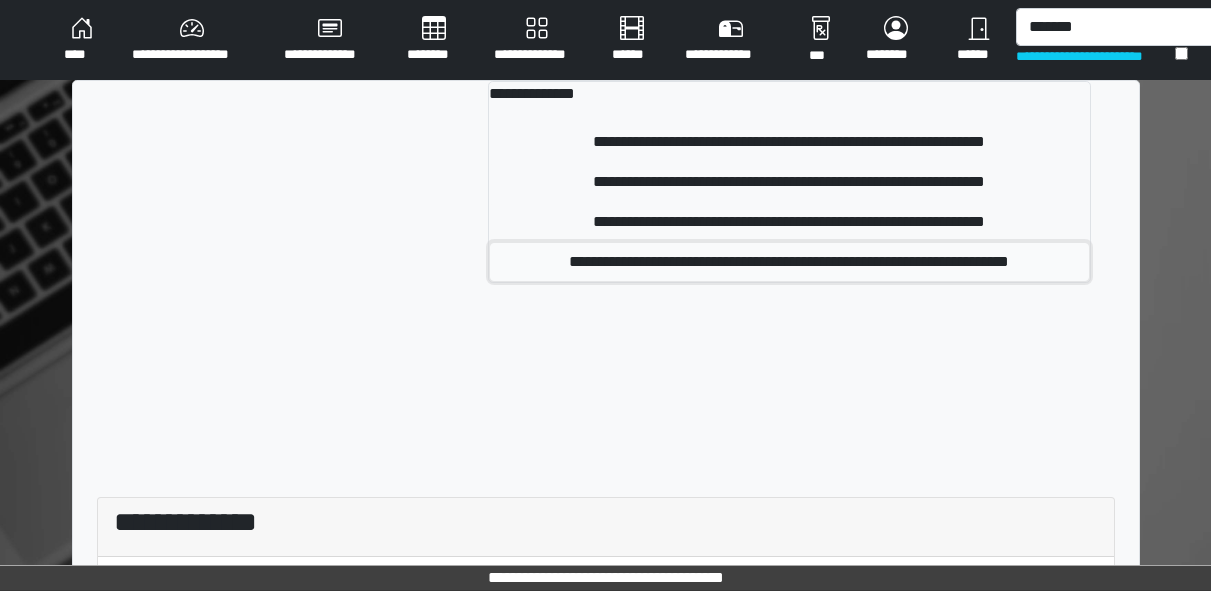 click on "**********" at bounding box center (789, 262) 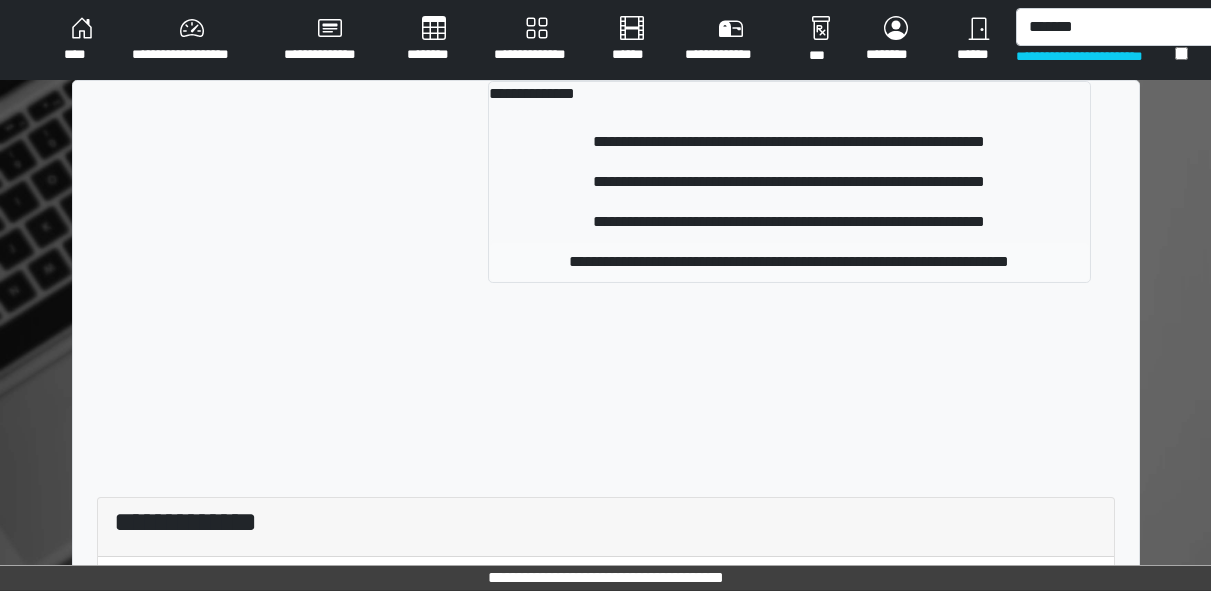 type 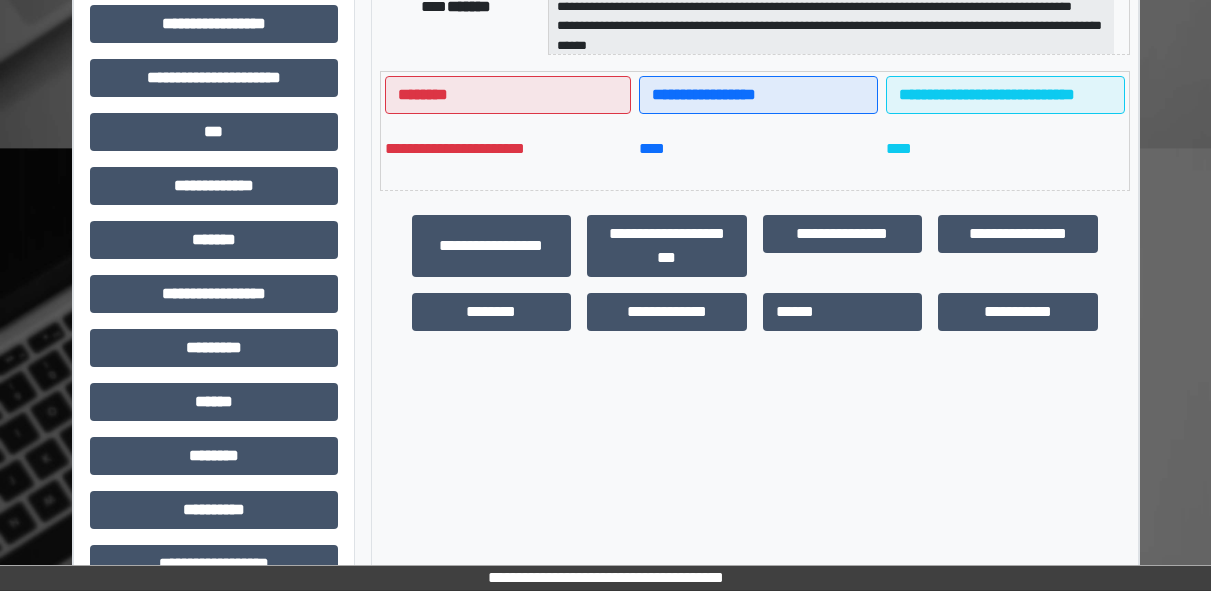 scroll, scrollTop: 542, scrollLeft: 0, axis: vertical 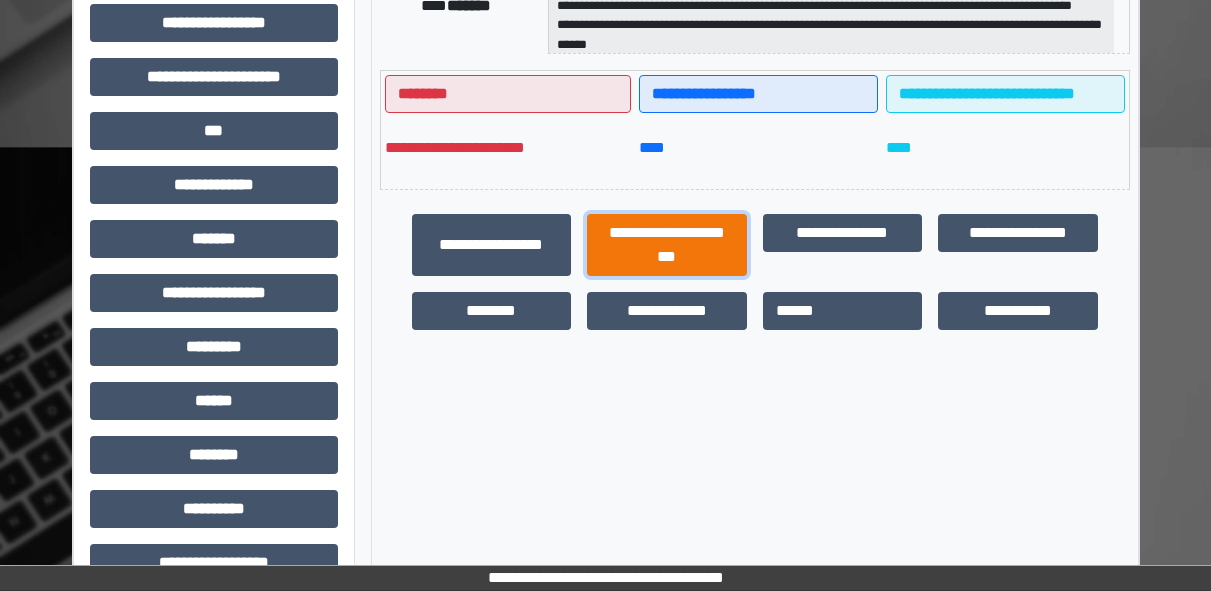 click on "**********" at bounding box center [667, 245] 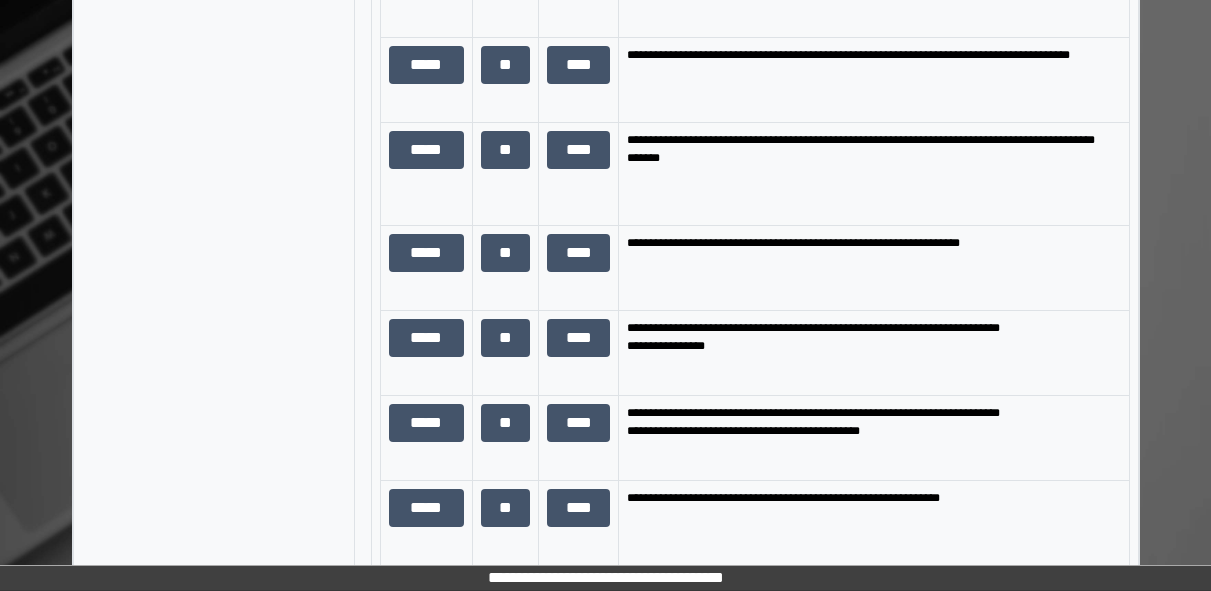 scroll, scrollTop: 1580, scrollLeft: 0, axis: vertical 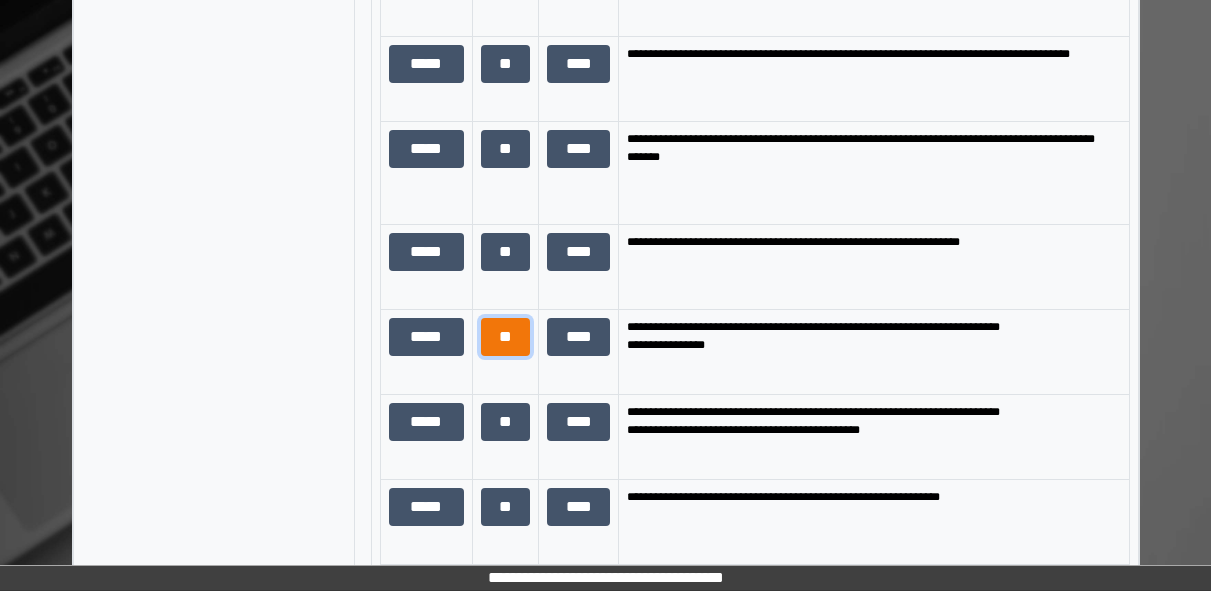 click on "**" at bounding box center [506, 337] 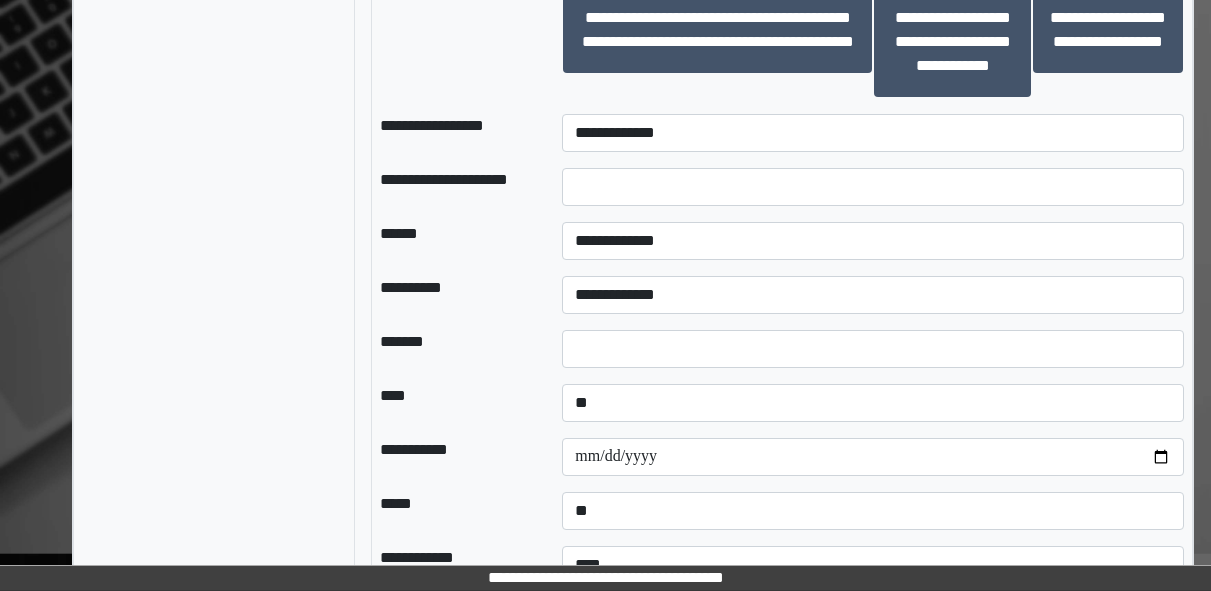 scroll, scrollTop: 2455, scrollLeft: 0, axis: vertical 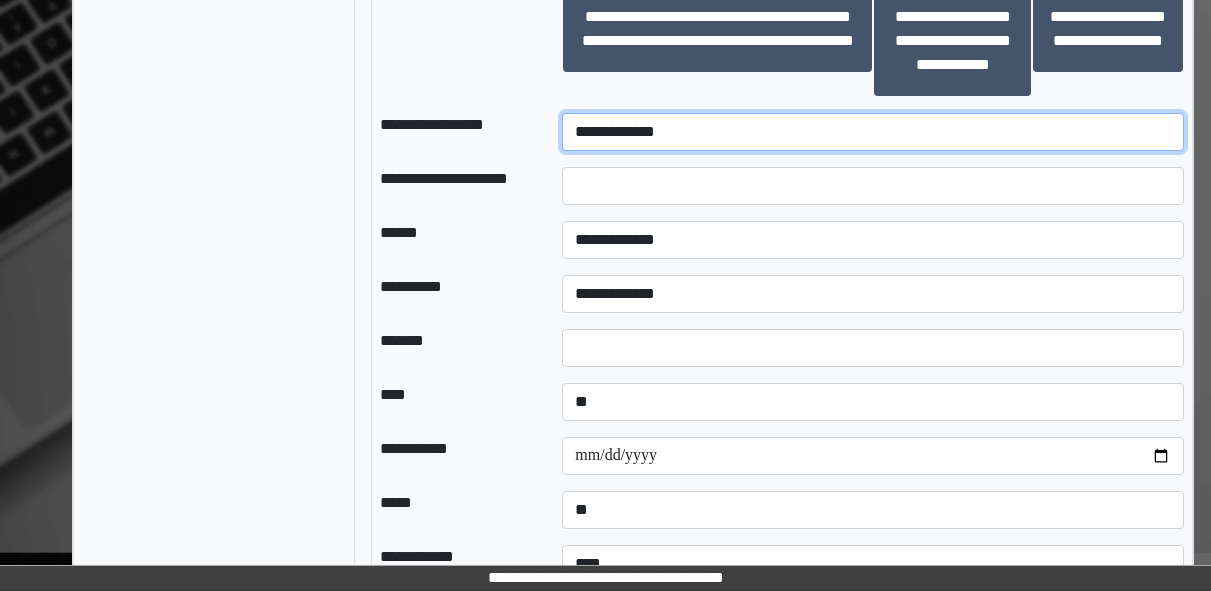 click on "**********" at bounding box center (873, 132) 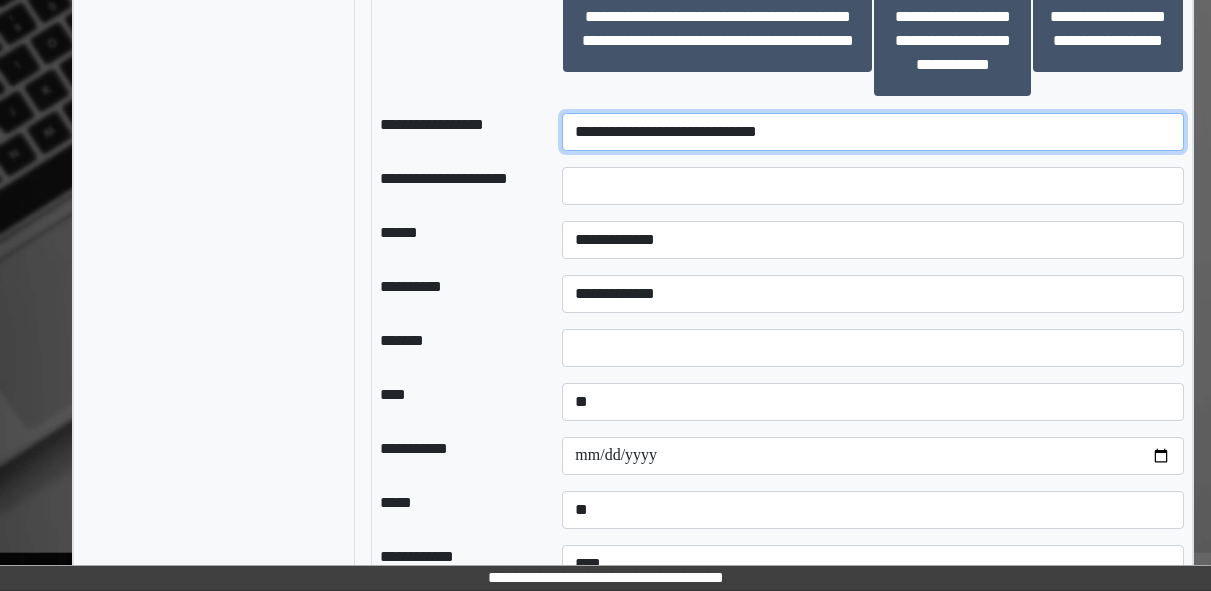 click on "**********" at bounding box center (873, 132) 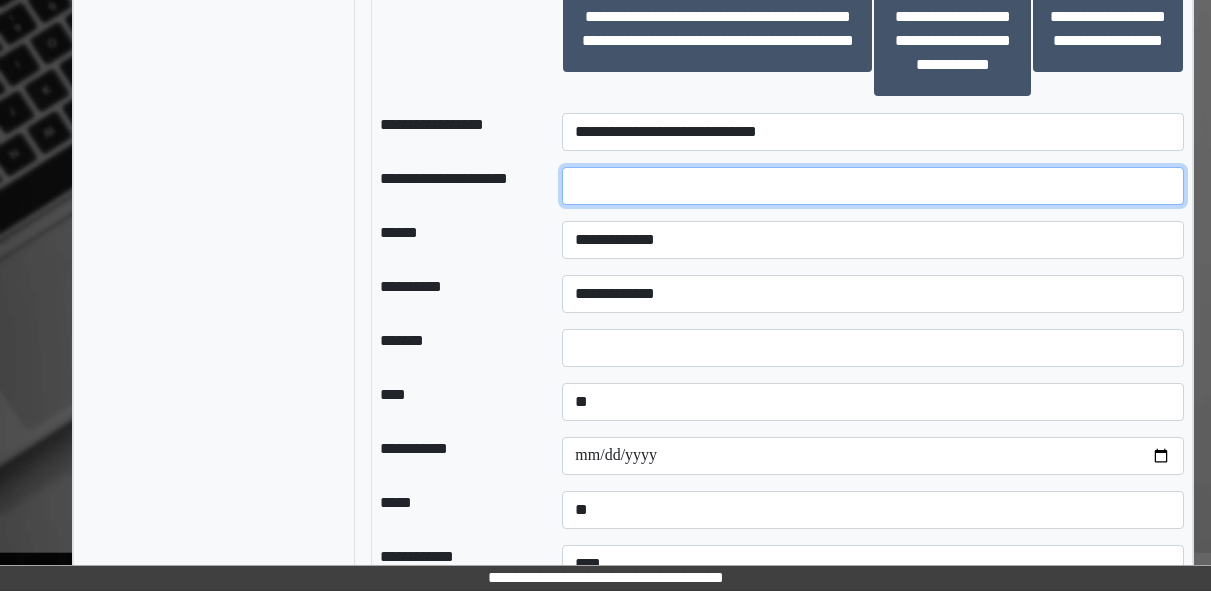 click at bounding box center [873, 186] 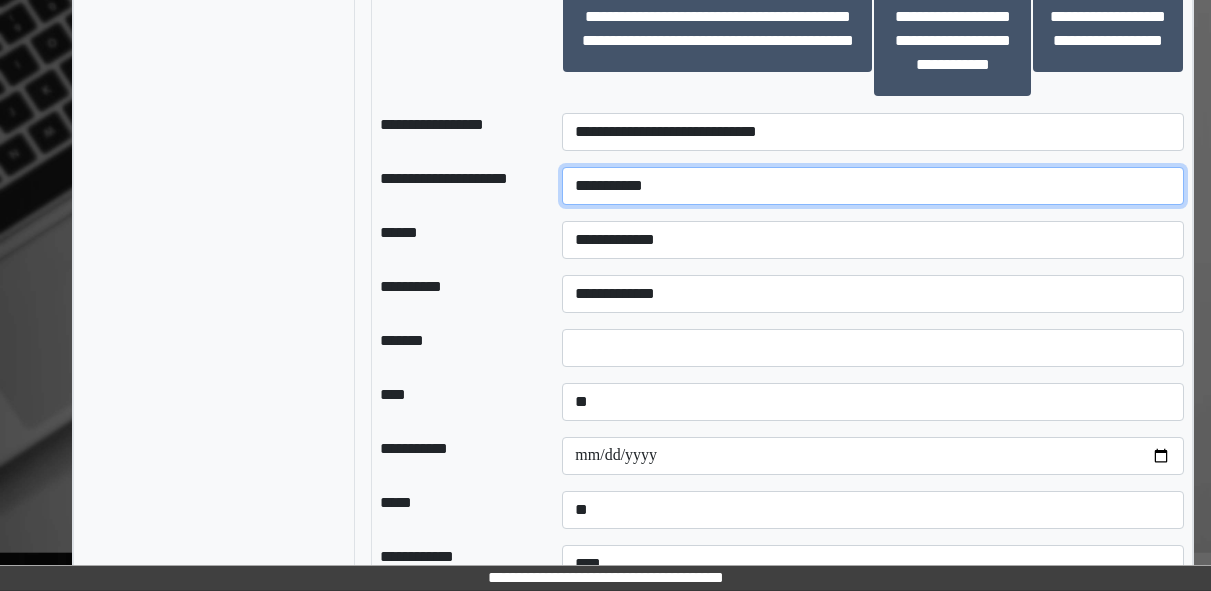 click on "**********" at bounding box center (873, 186) 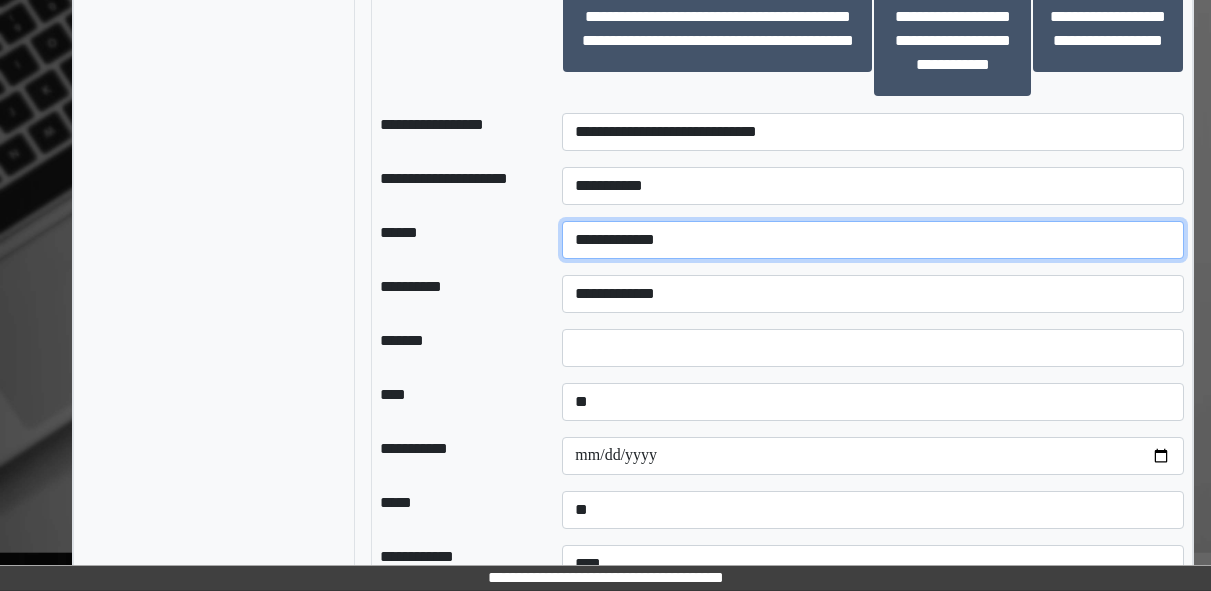 click on "**********" at bounding box center (873, 240) 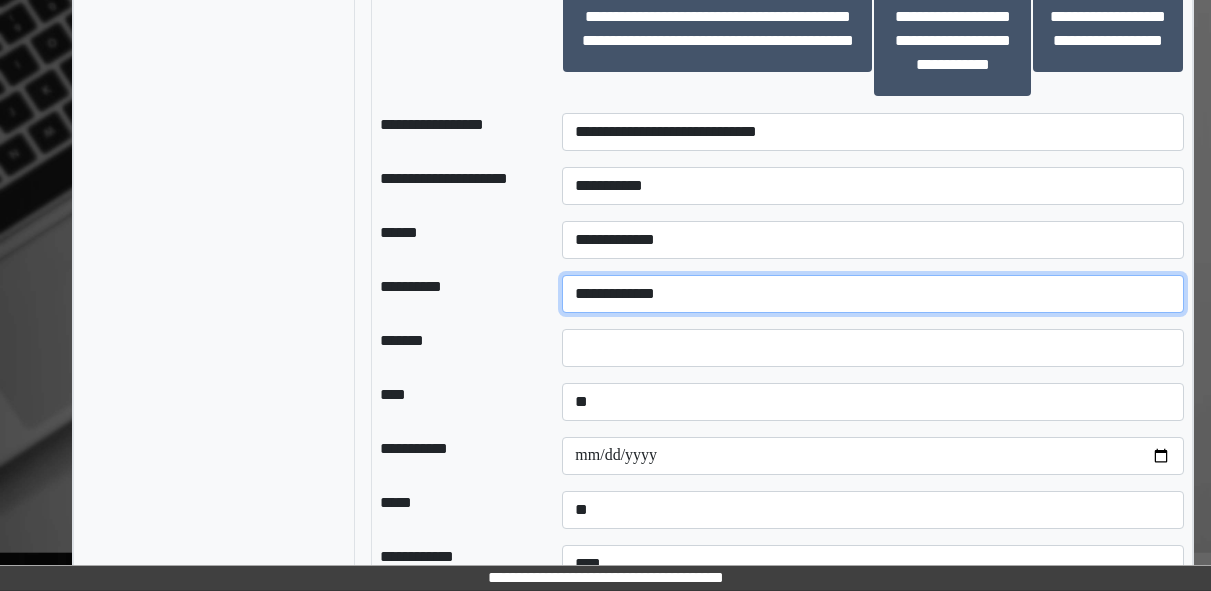 click on "**********" at bounding box center [873, 294] 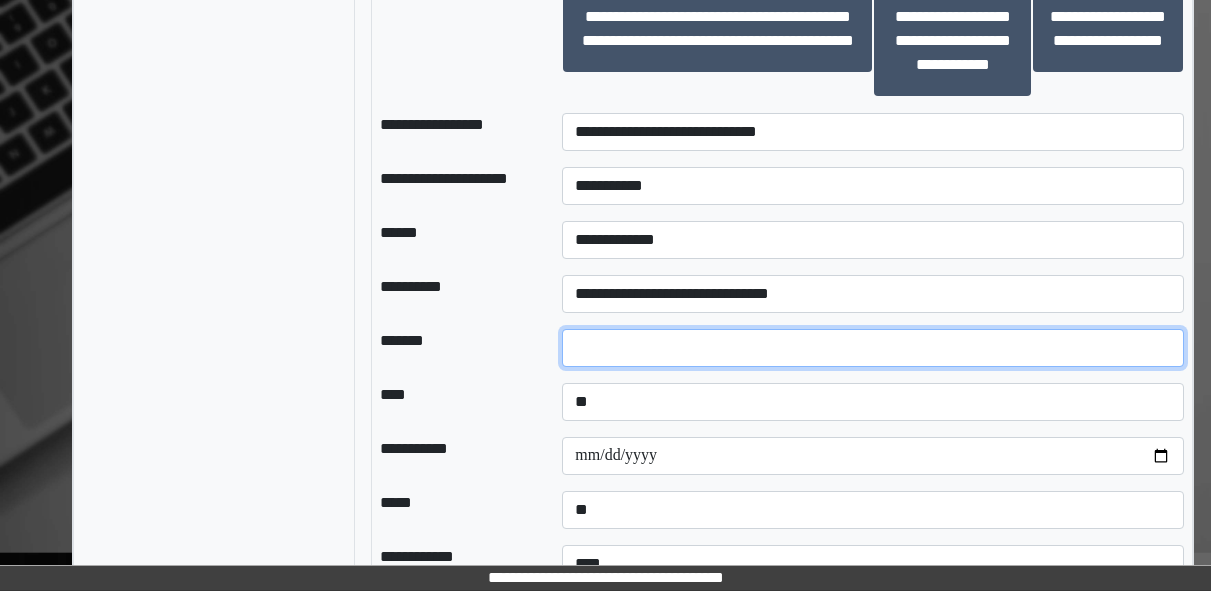 click at bounding box center (873, 348) 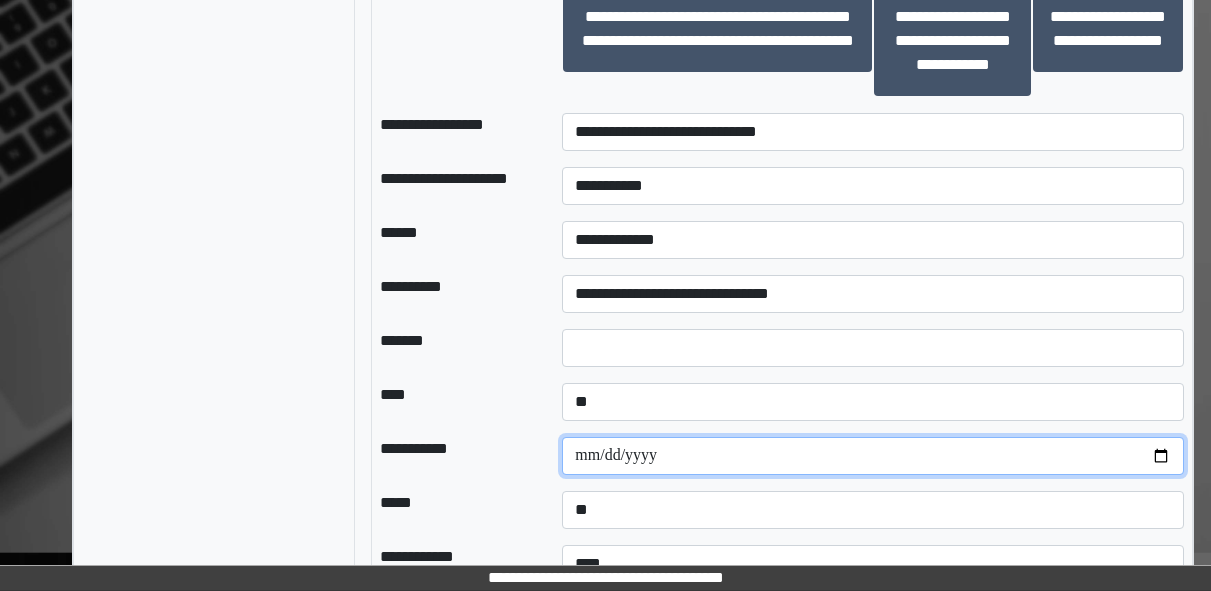 click at bounding box center [873, 456] 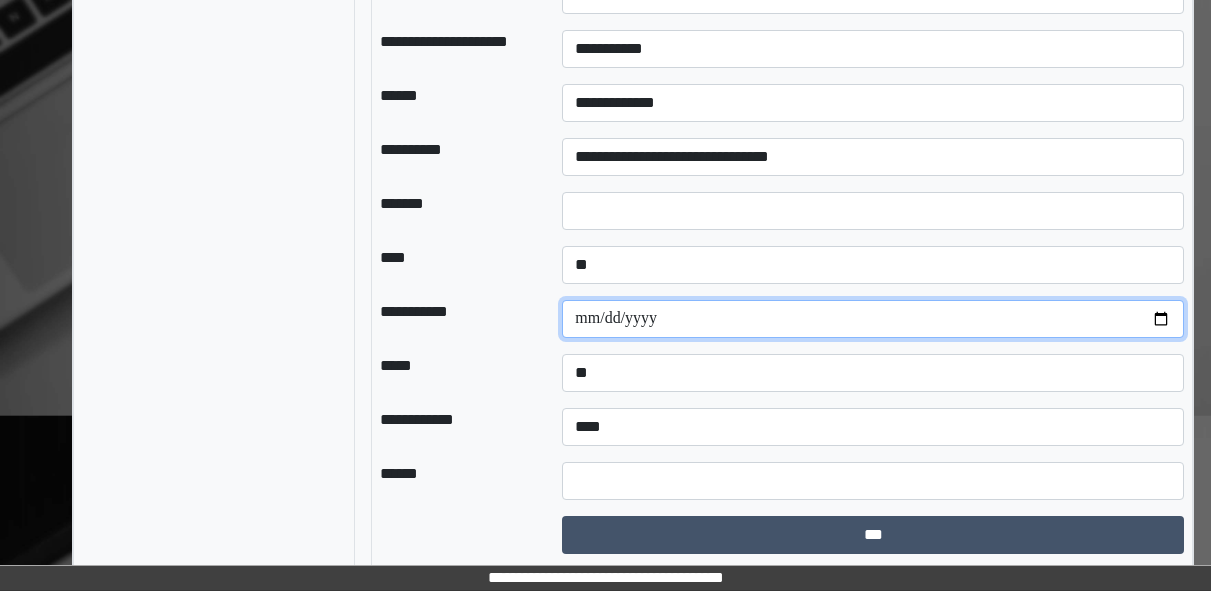 scroll, scrollTop: 2653, scrollLeft: 0, axis: vertical 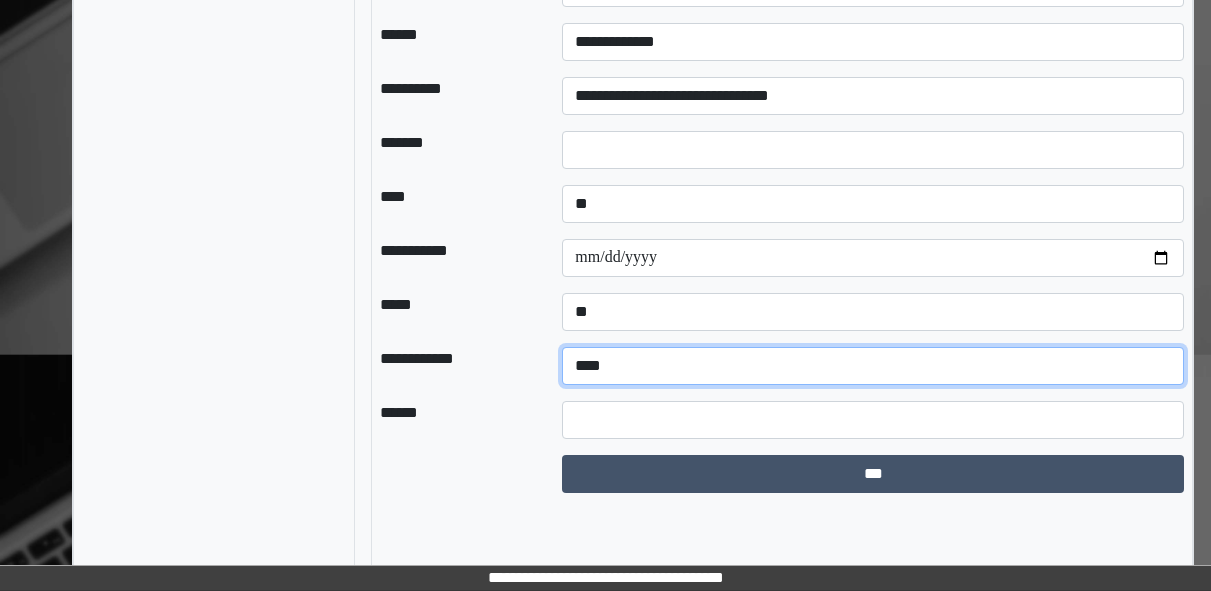 click on "**********" at bounding box center [873, 366] 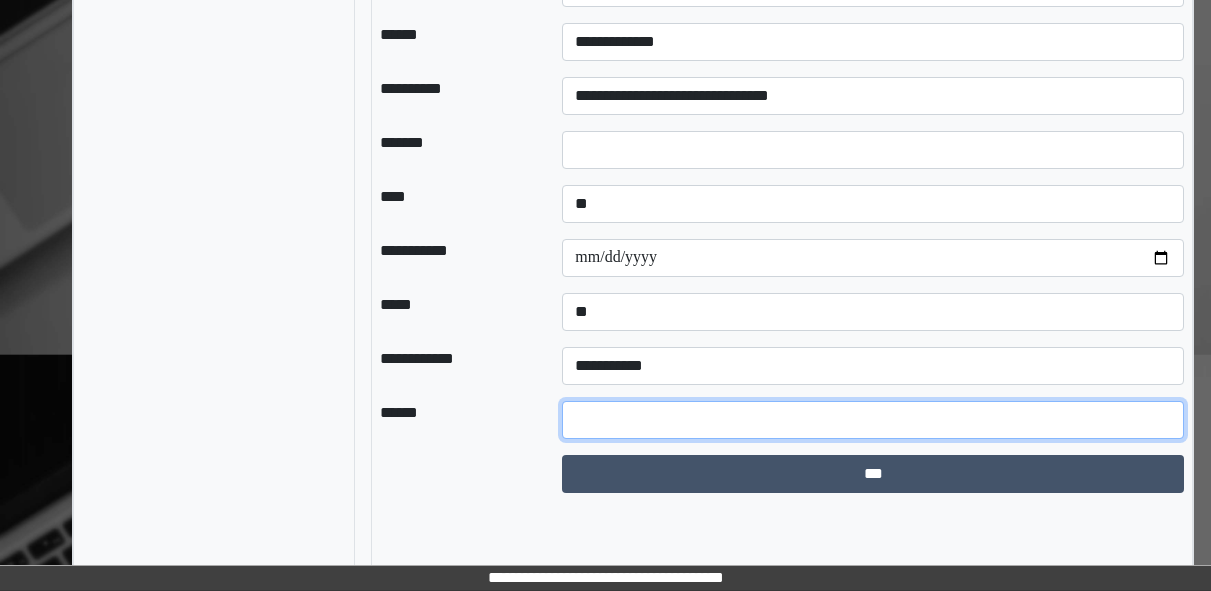 click at bounding box center (873, 420) 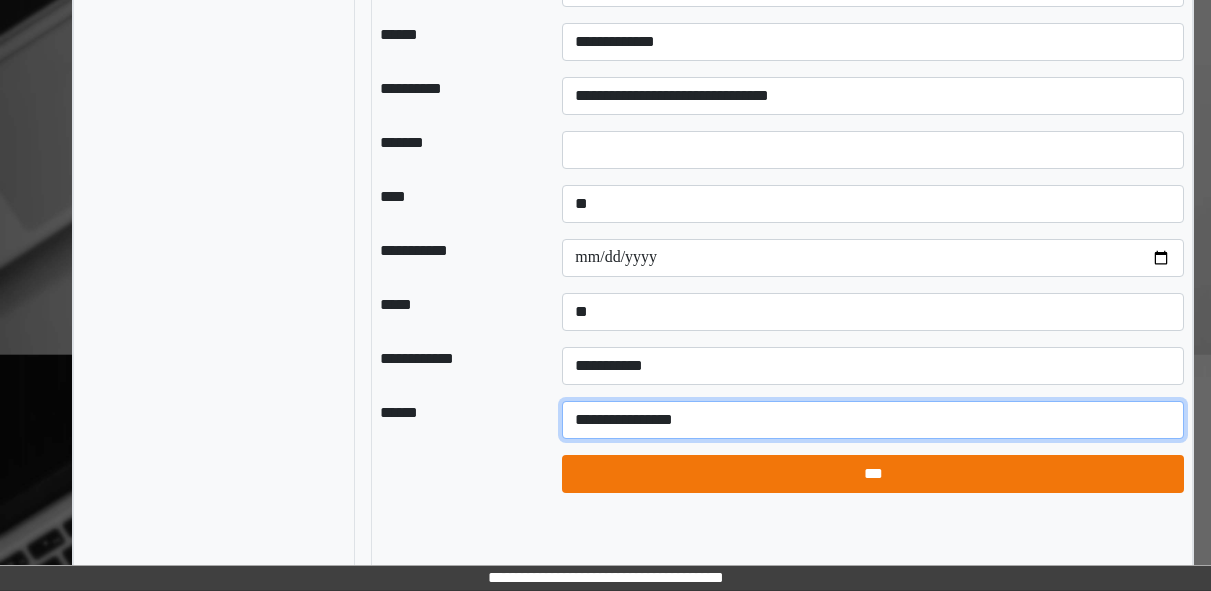type on "**********" 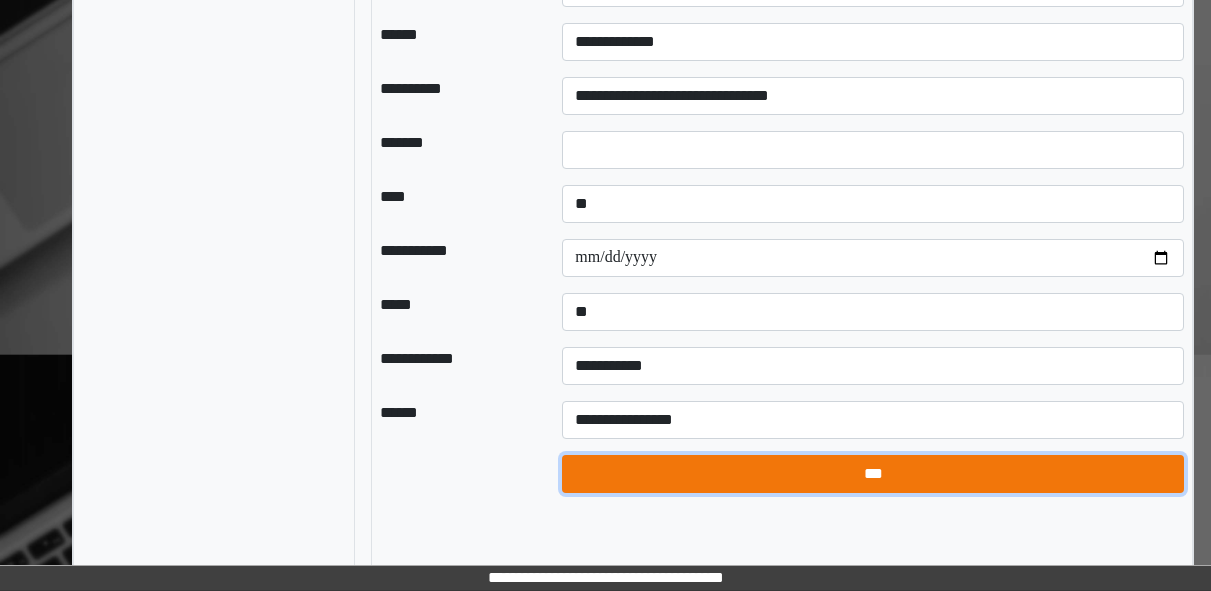 click on "***" at bounding box center [873, 474] 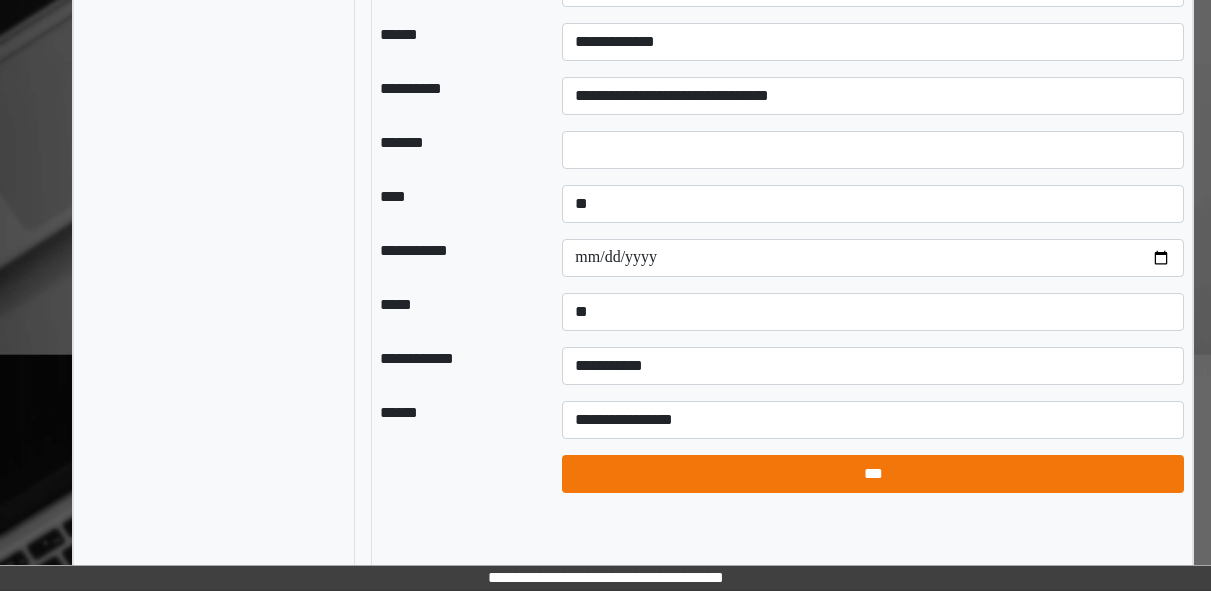 select on "*" 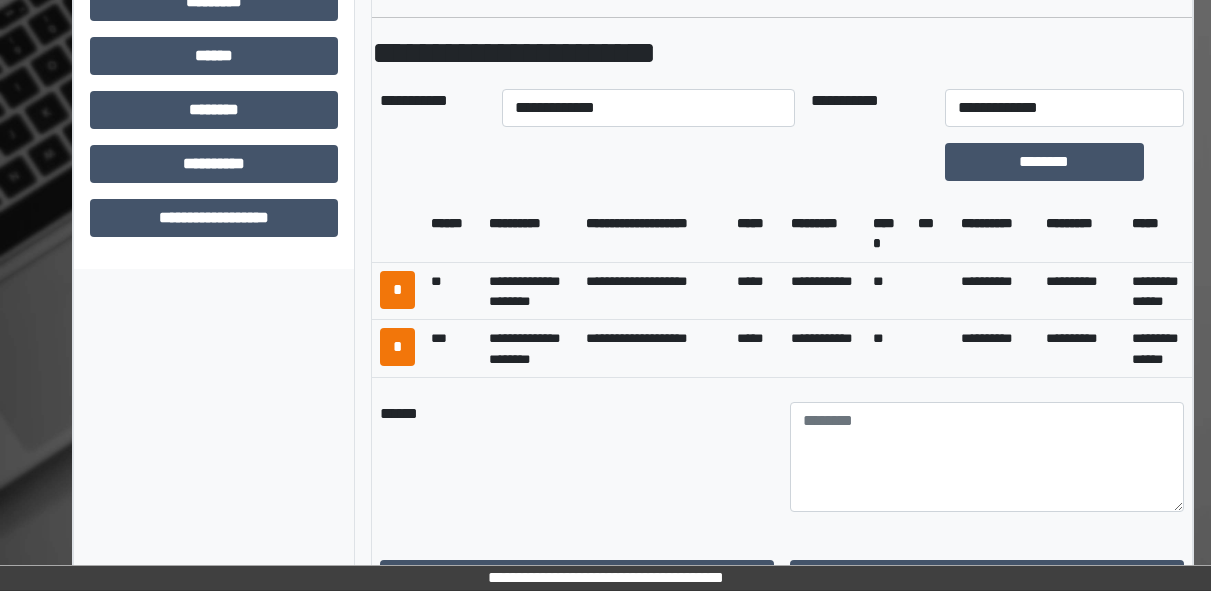 scroll, scrollTop: 887, scrollLeft: 0, axis: vertical 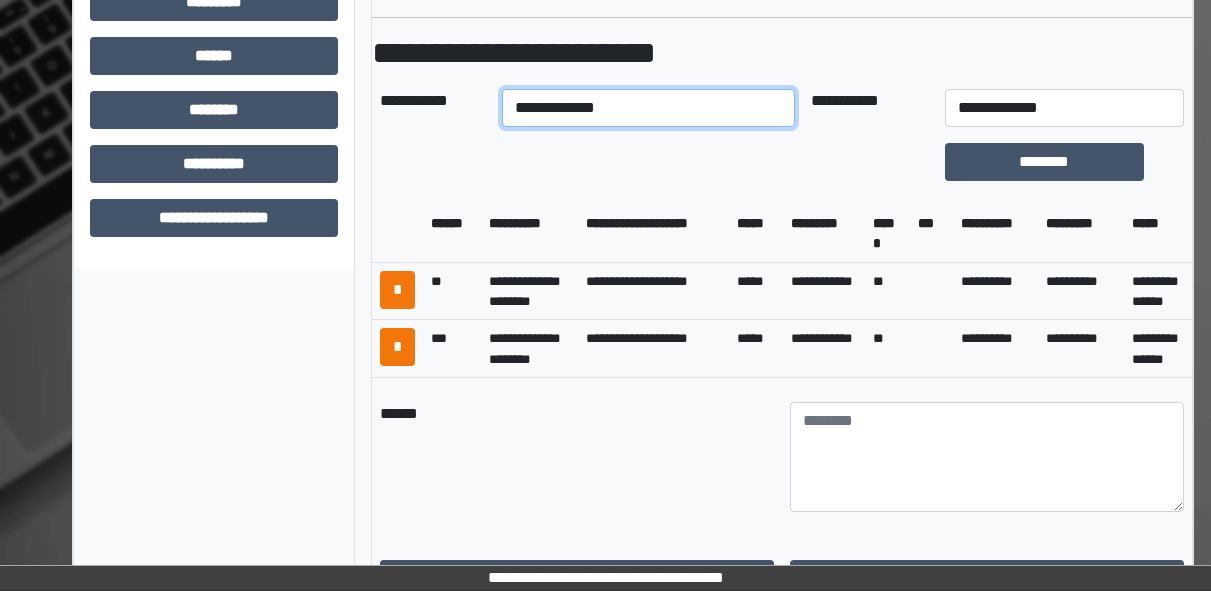 click on "**********" at bounding box center [648, 108] 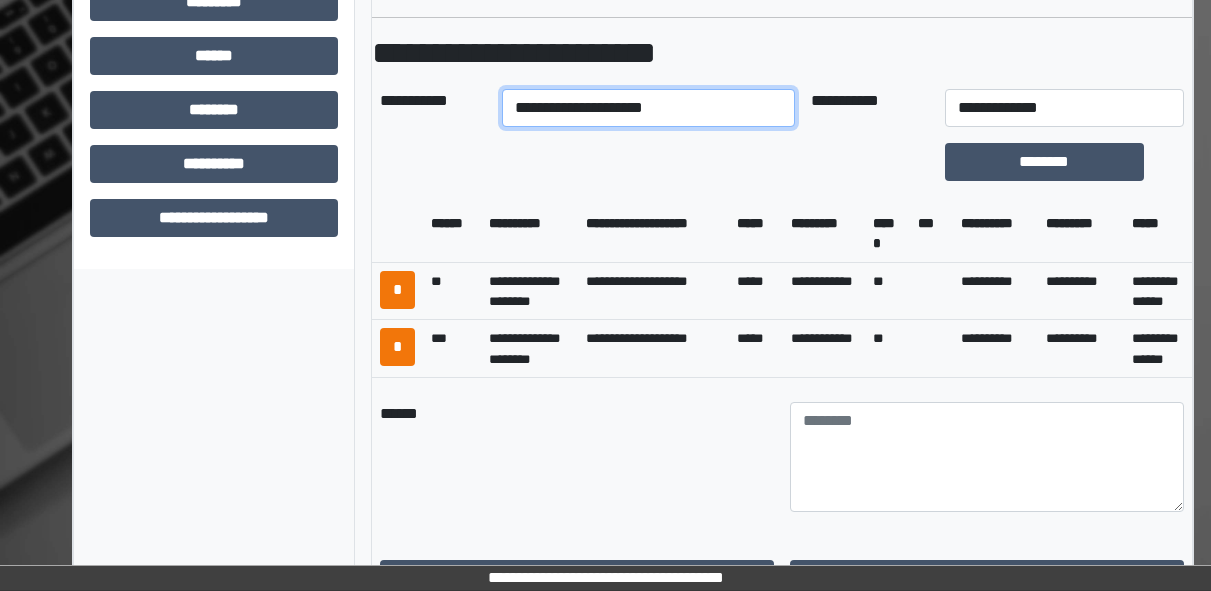 click on "**********" at bounding box center [648, 108] 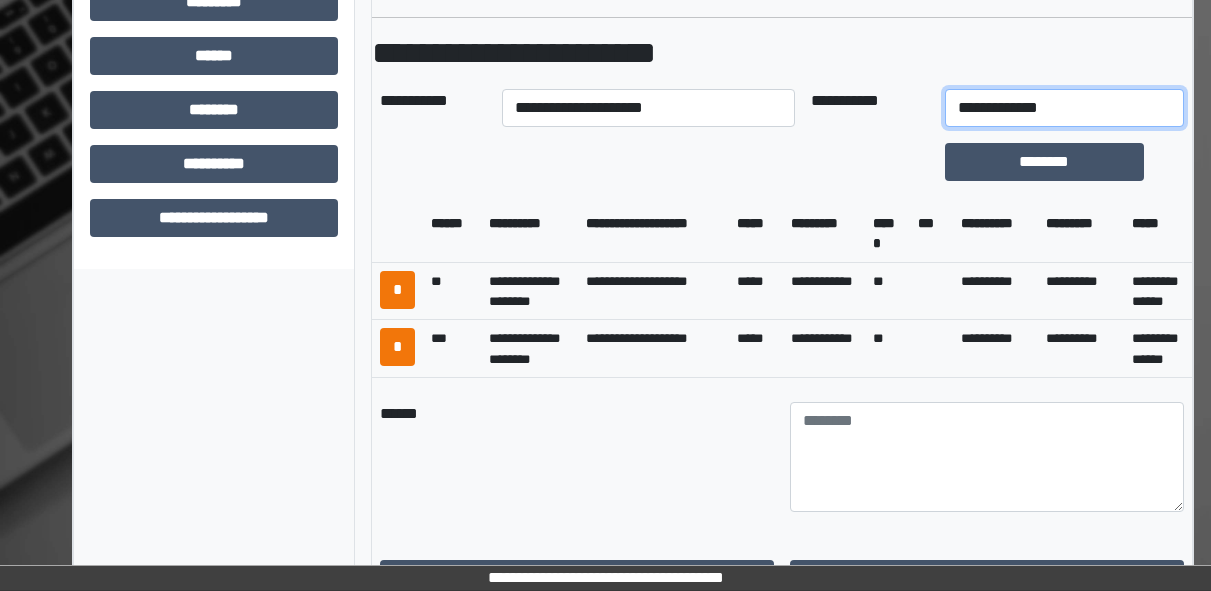 click on "**********" at bounding box center [1064, 108] 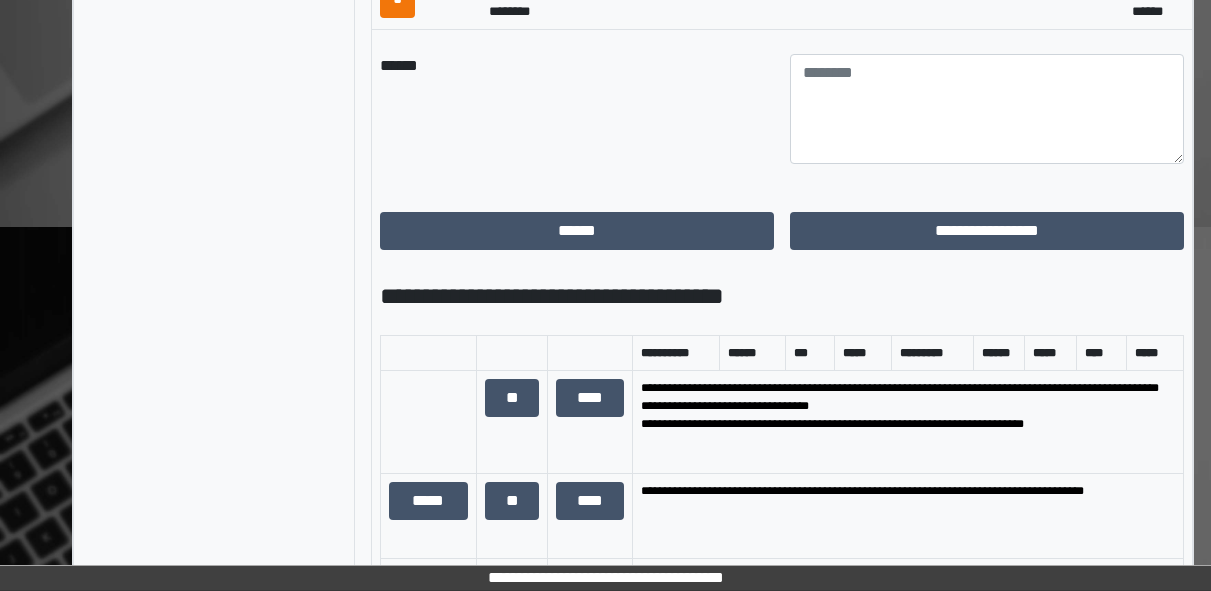scroll, scrollTop: 1291, scrollLeft: 0, axis: vertical 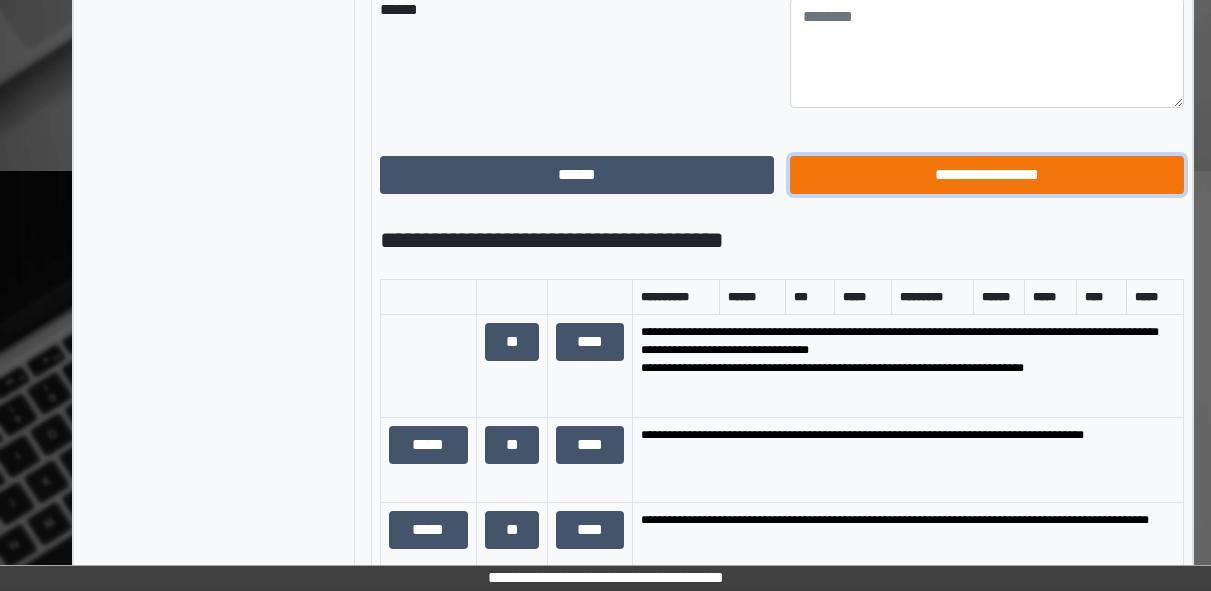 click on "**********" at bounding box center [987, 175] 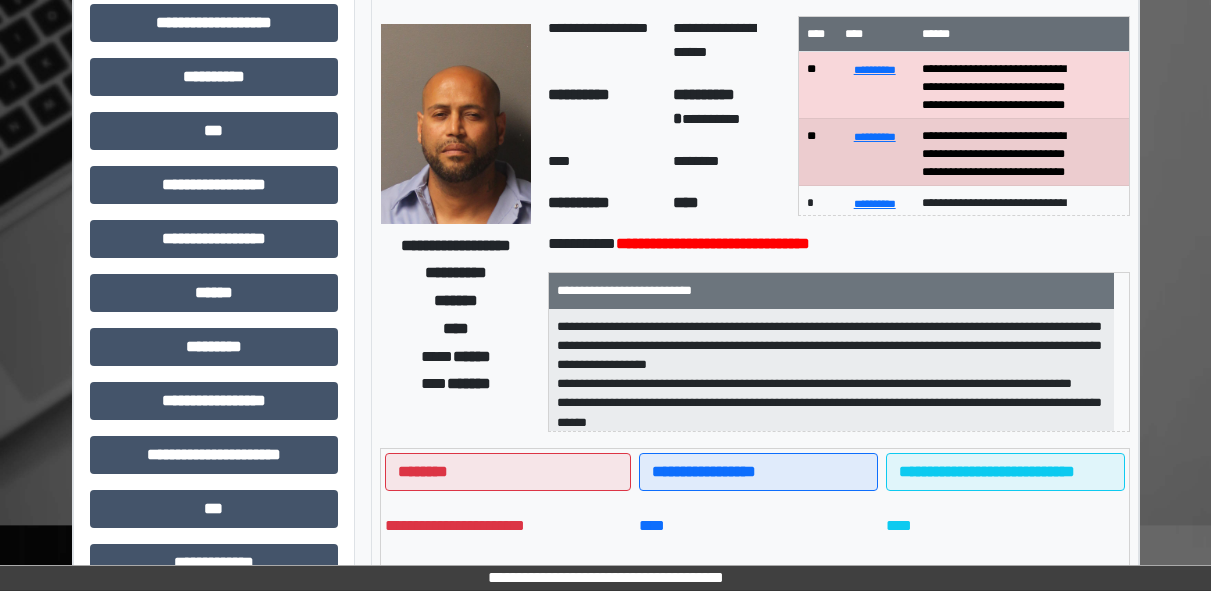 scroll, scrollTop: 0, scrollLeft: 0, axis: both 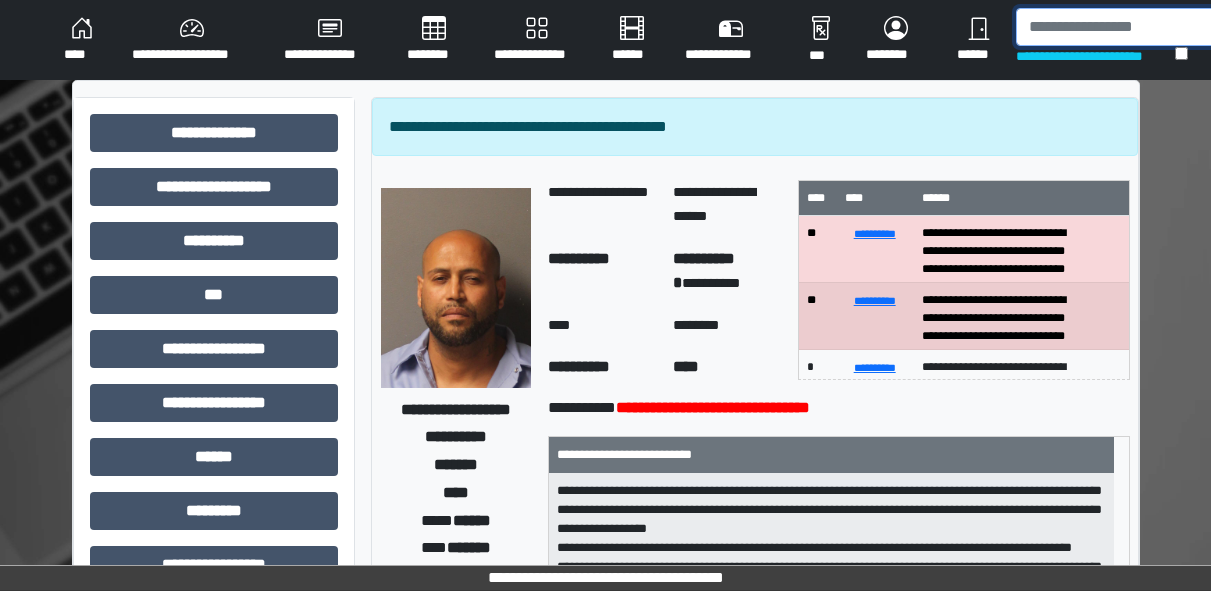 click at bounding box center [1119, 27] 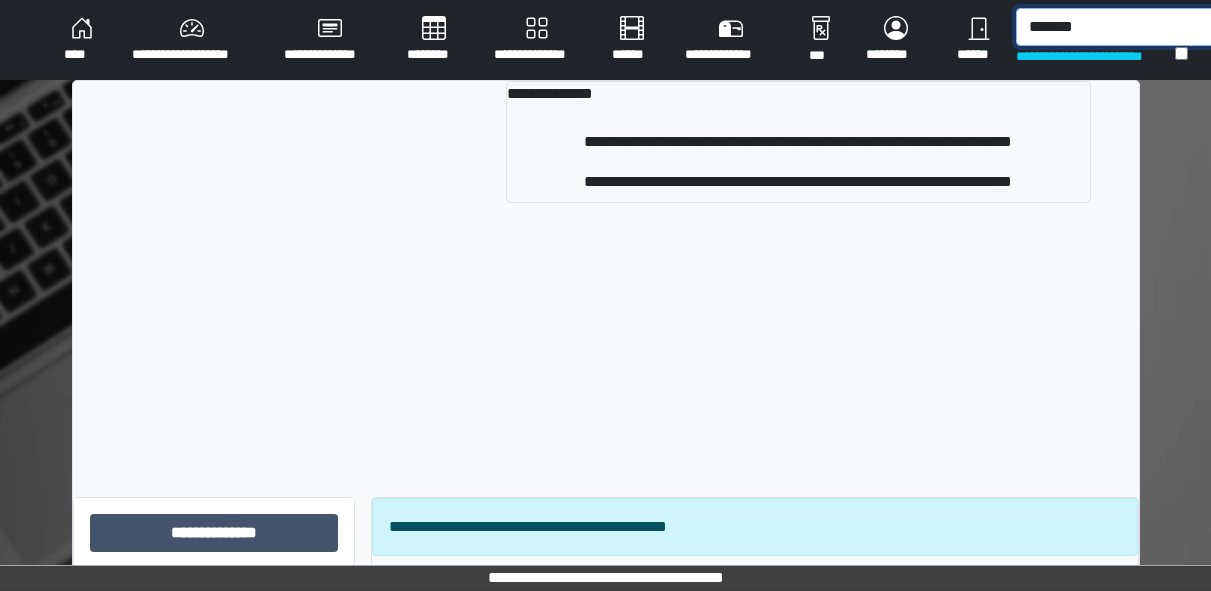 type on "*******" 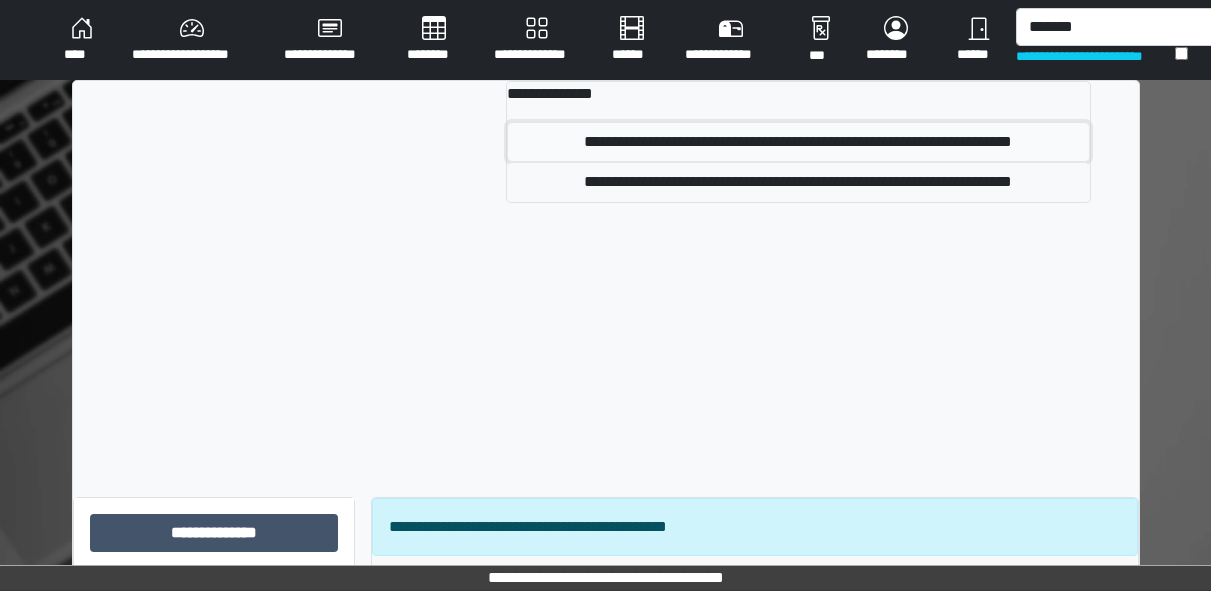 click on "**********" at bounding box center (798, 142) 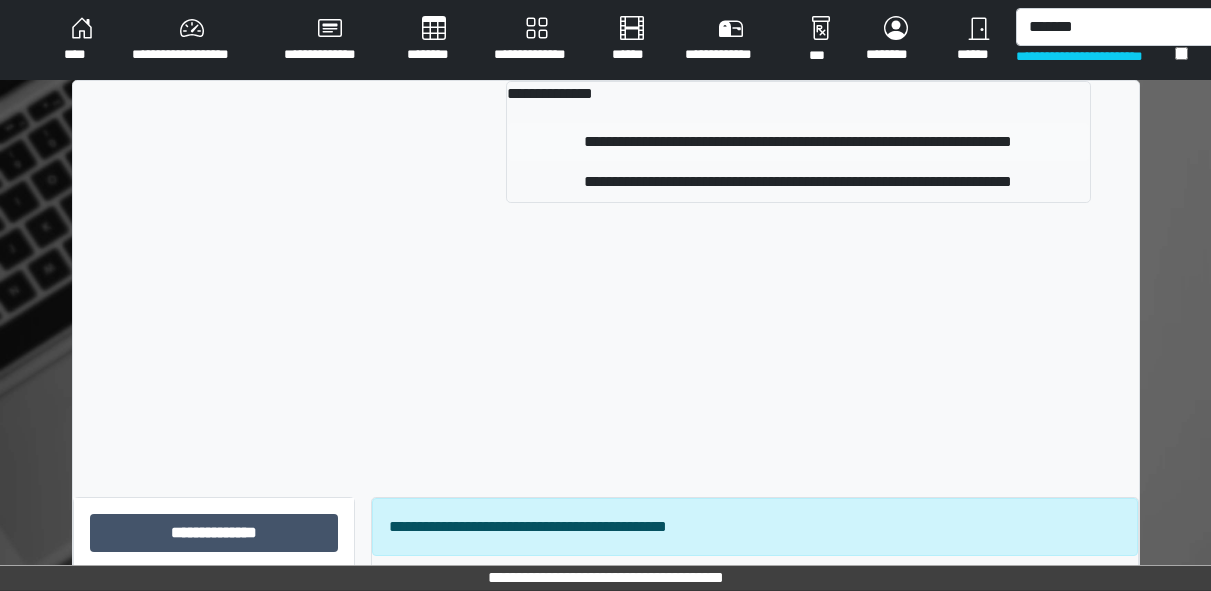 type 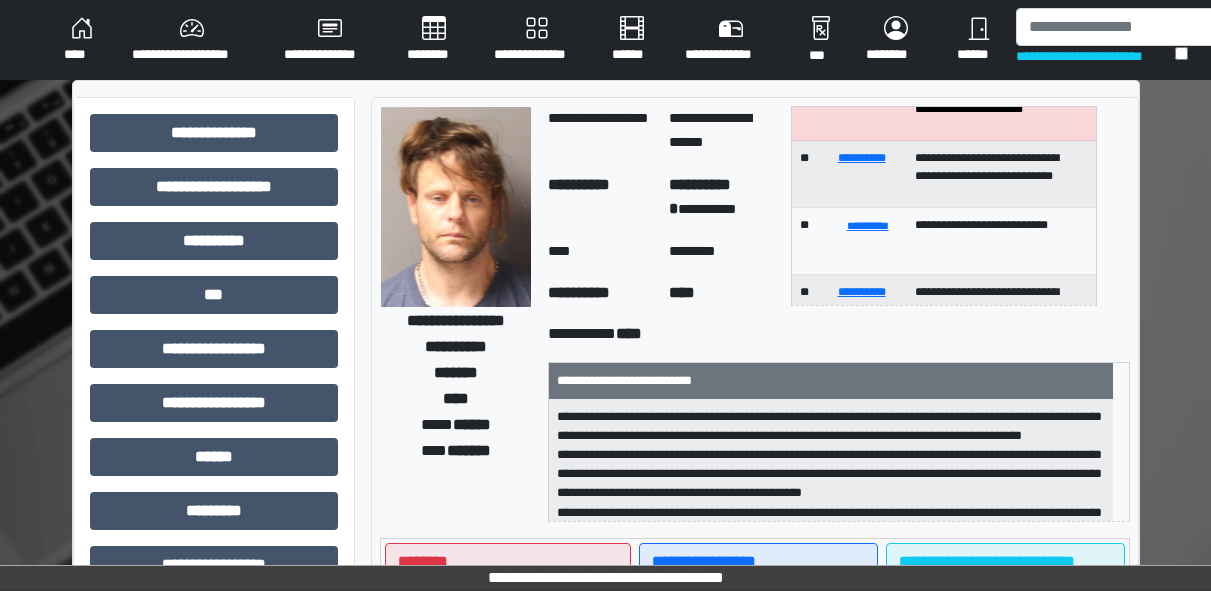 scroll, scrollTop: 383, scrollLeft: 0, axis: vertical 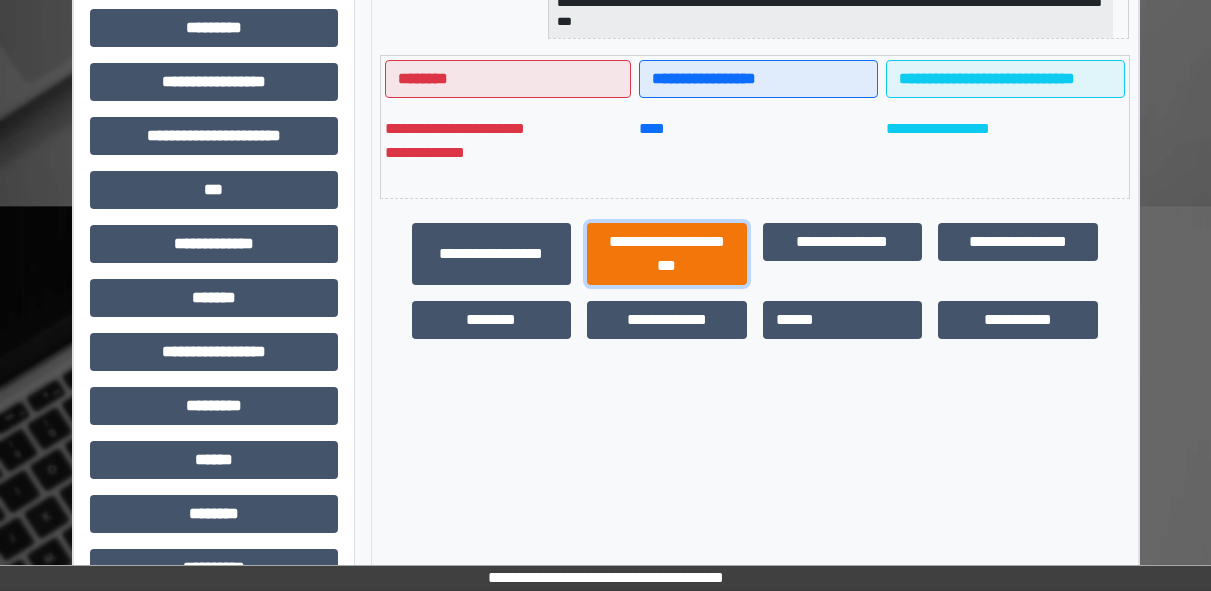 click on "**********" at bounding box center (667, 254) 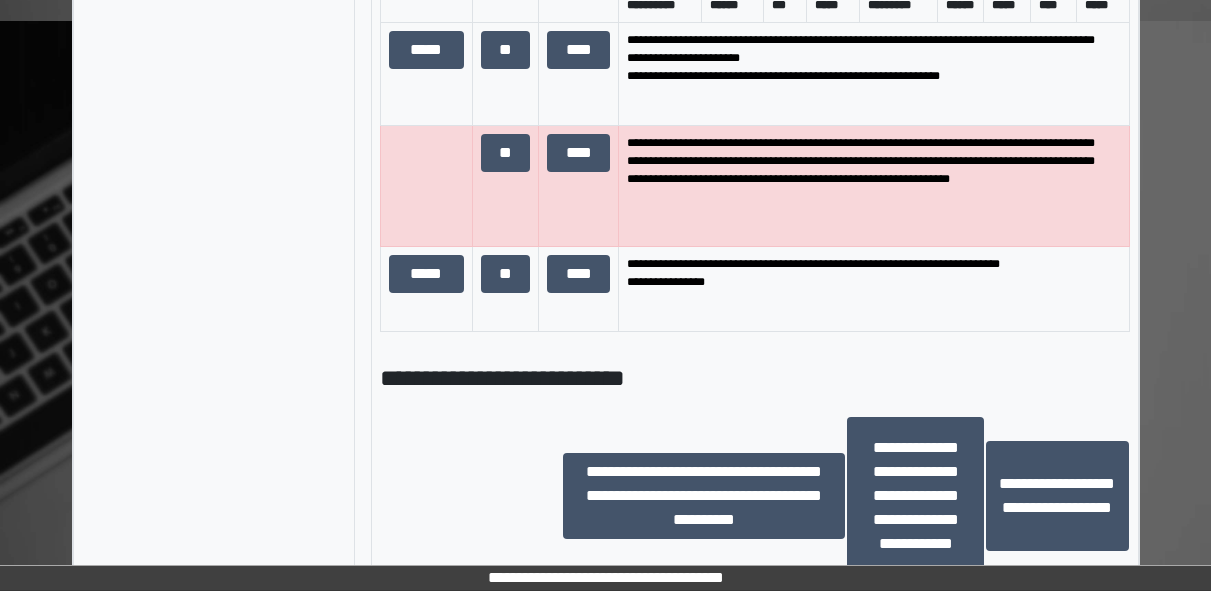 scroll, scrollTop: 1442, scrollLeft: 0, axis: vertical 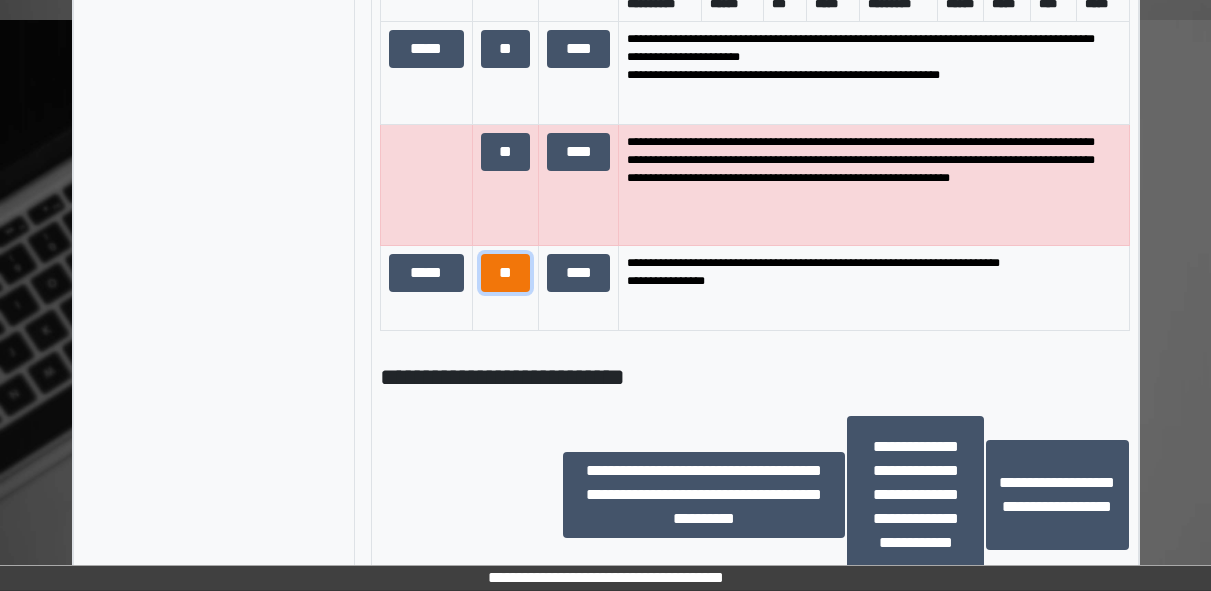 click on "**" at bounding box center (506, 273) 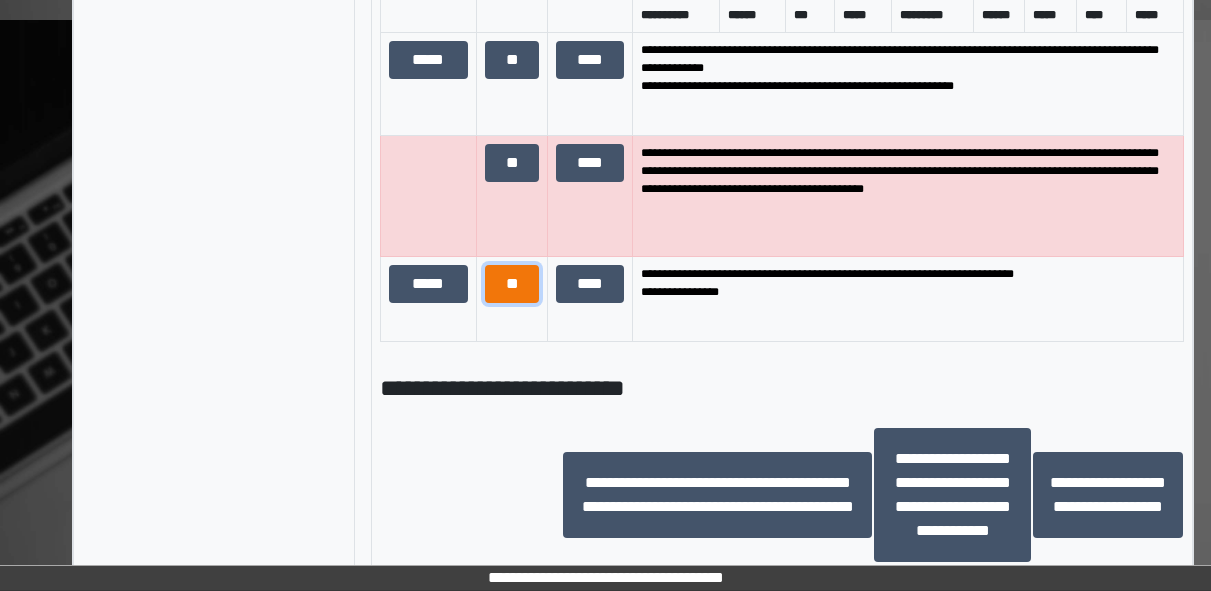 scroll, scrollTop: 45, scrollLeft: 0, axis: vertical 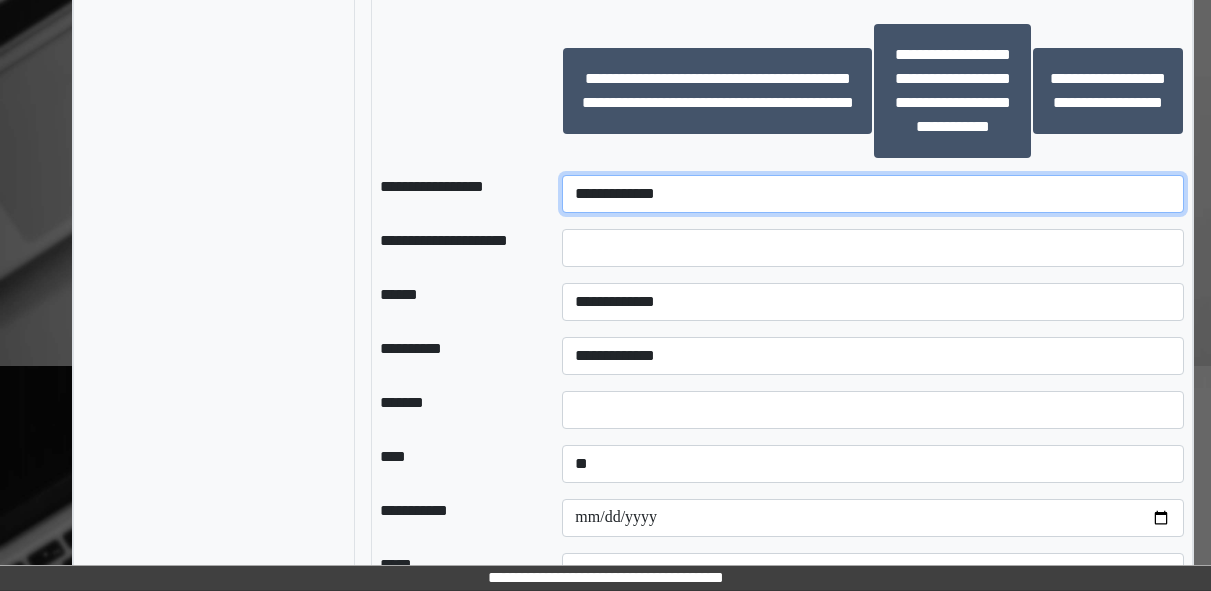 click on "**********" at bounding box center [873, 194] 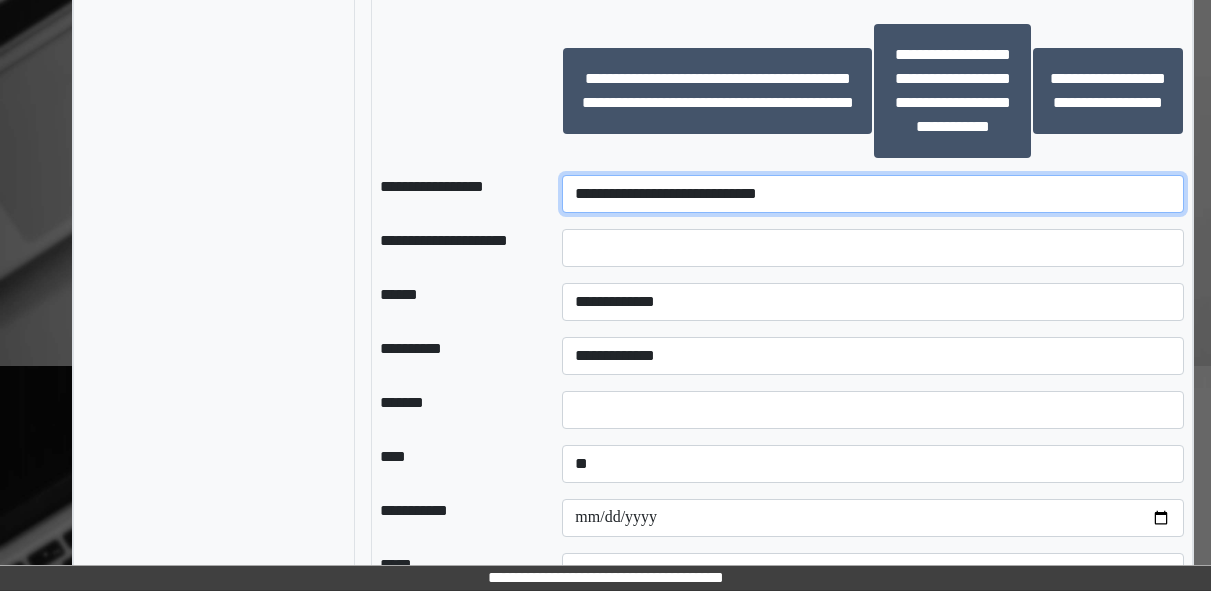 click on "**********" at bounding box center [873, 194] 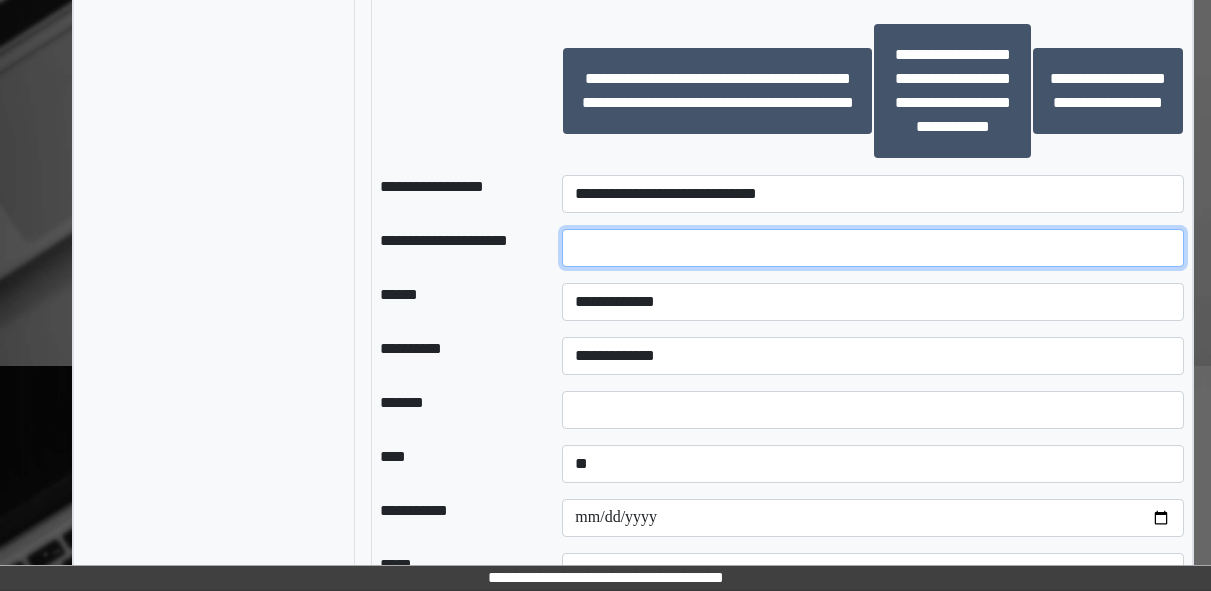 click at bounding box center [873, 248] 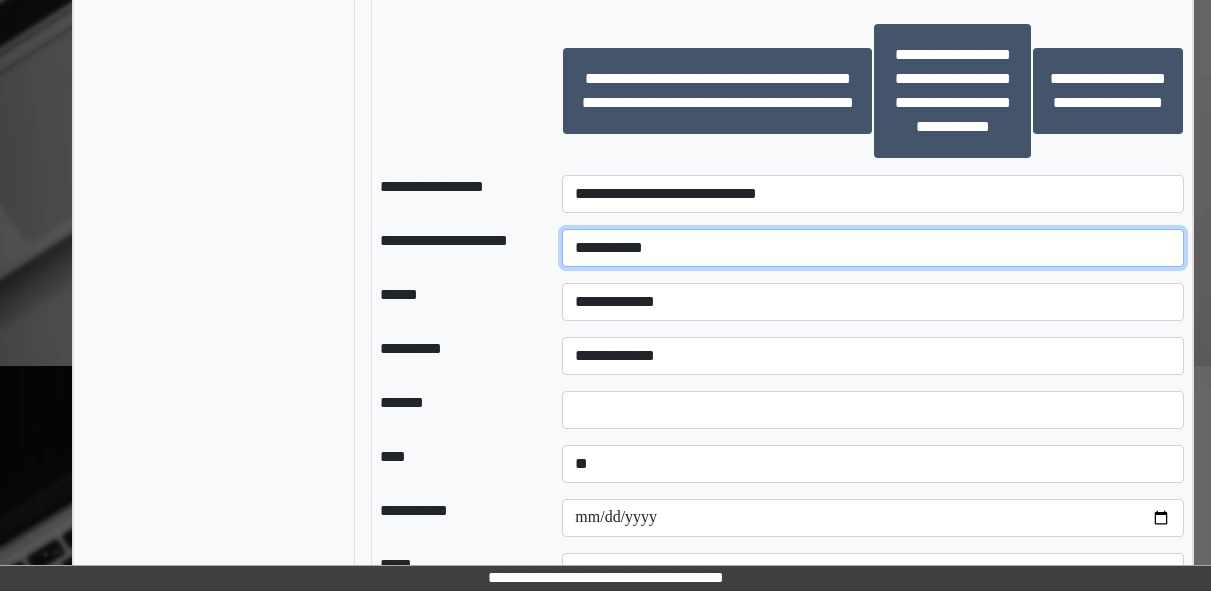 type on "**********" 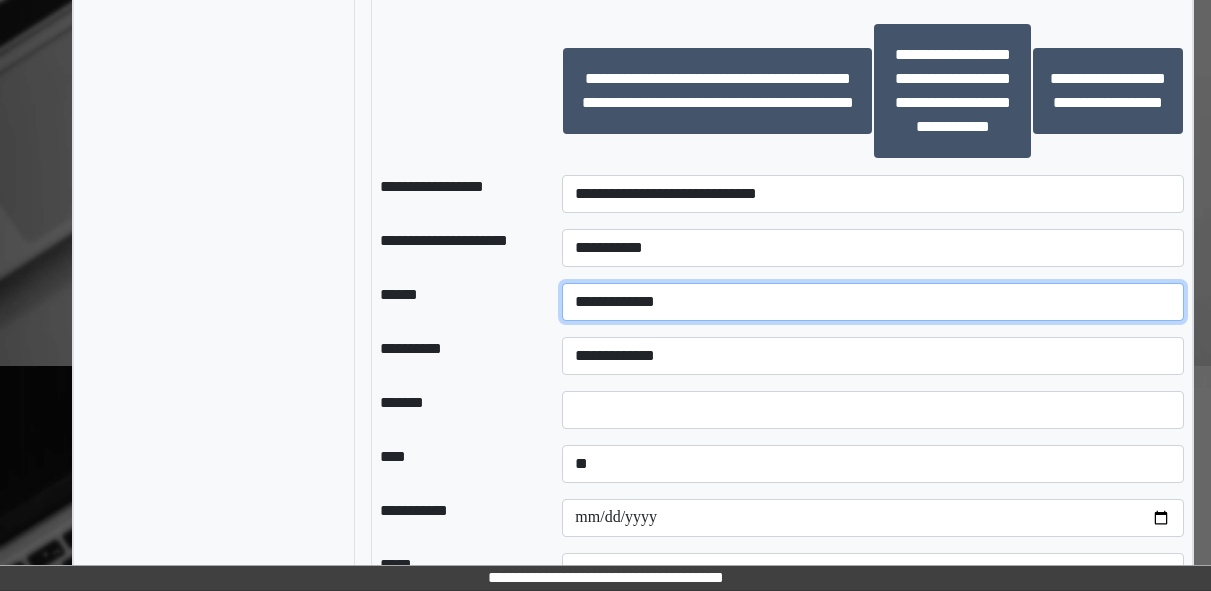 click on "**********" at bounding box center [873, 302] 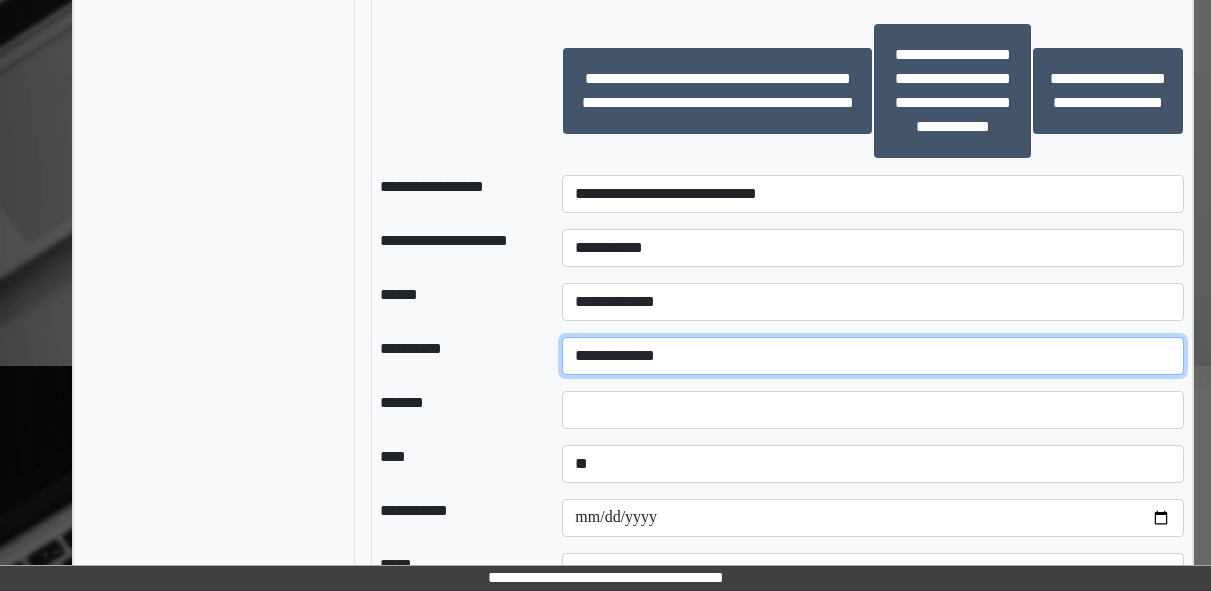 click on "**********" at bounding box center [873, 356] 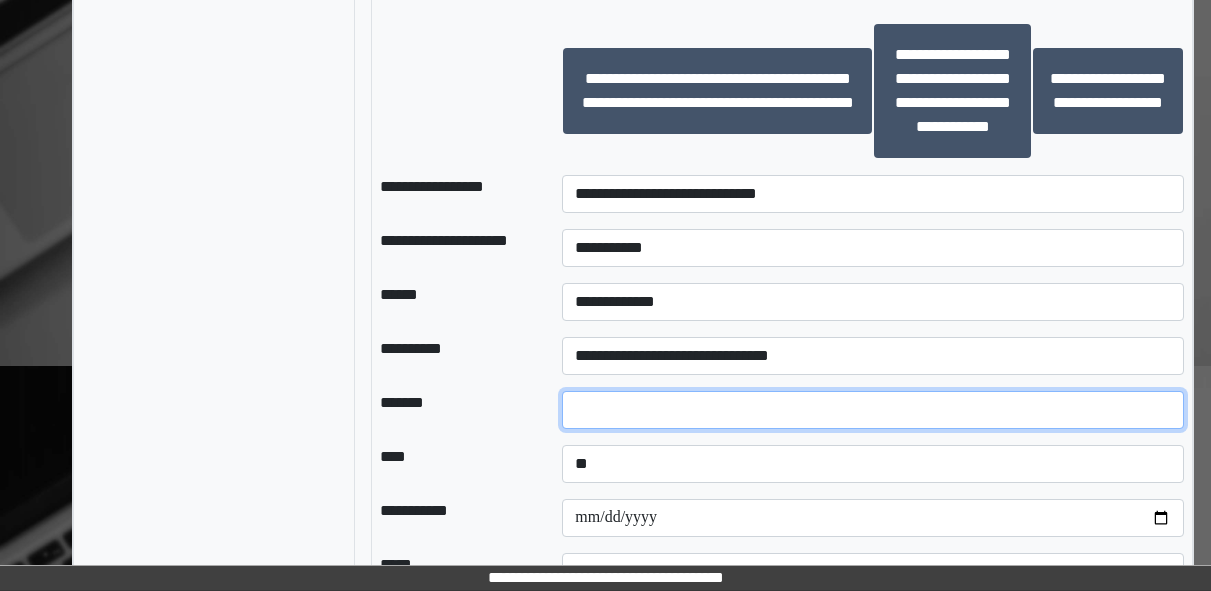 click at bounding box center [873, 410] 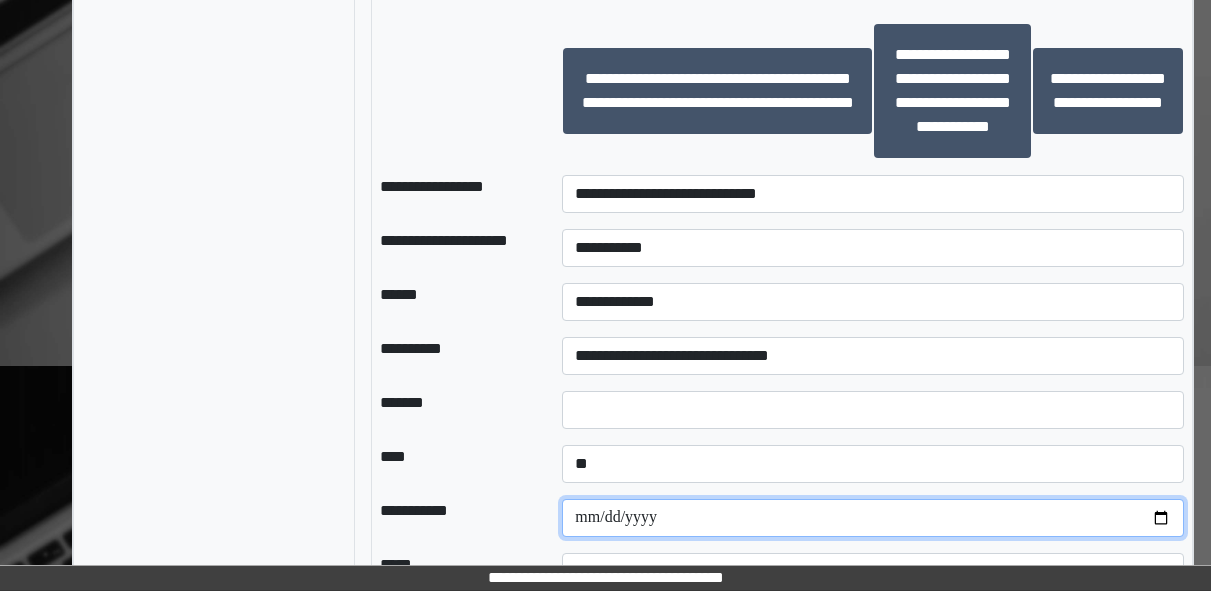 click at bounding box center [873, 518] 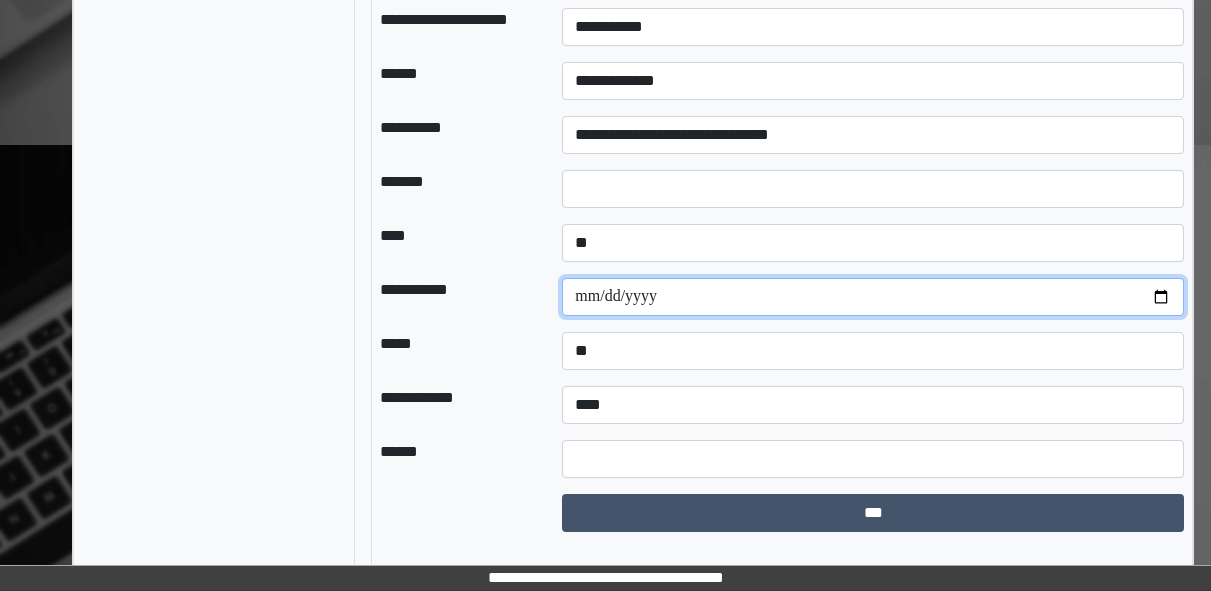 scroll, scrollTop: 2099, scrollLeft: 0, axis: vertical 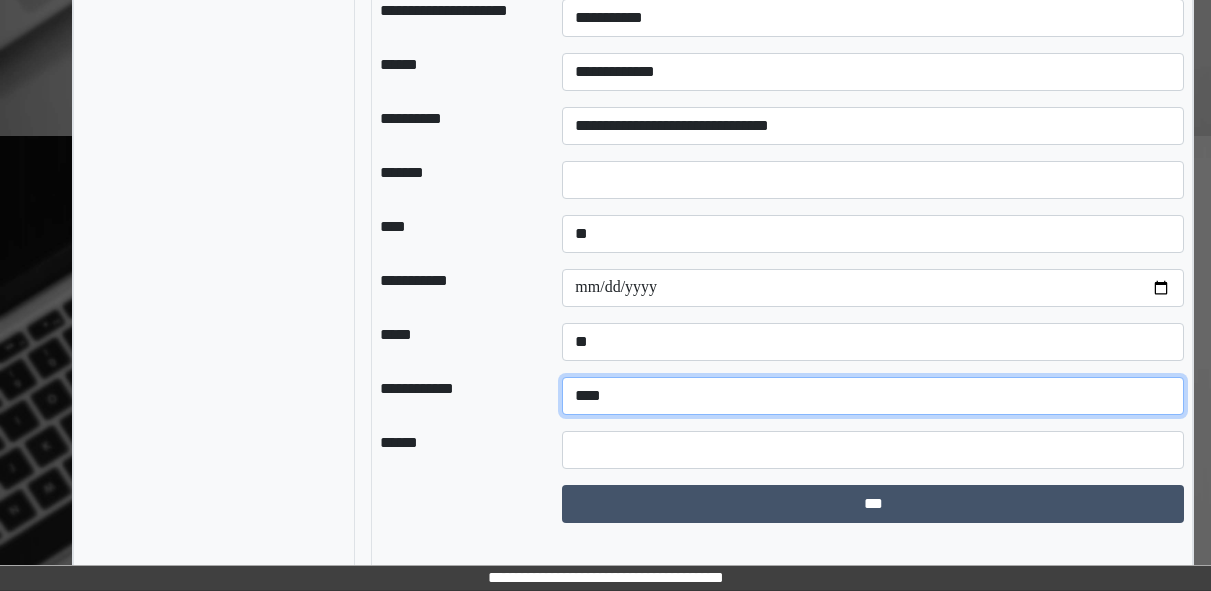 click on "**********" at bounding box center [873, 396] 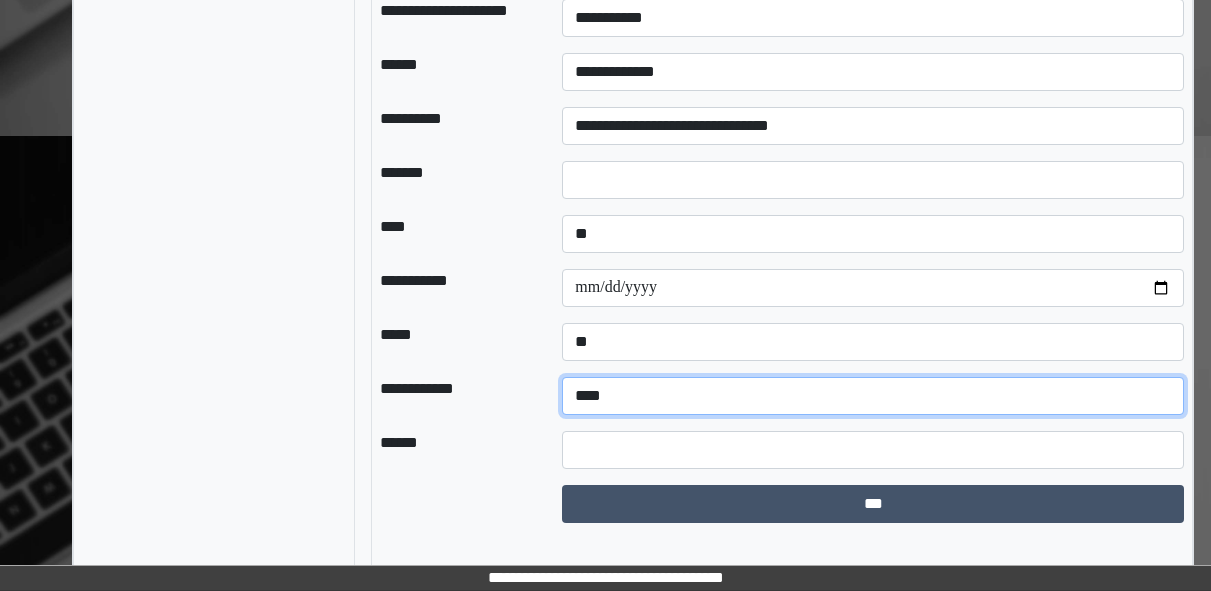 select on "*" 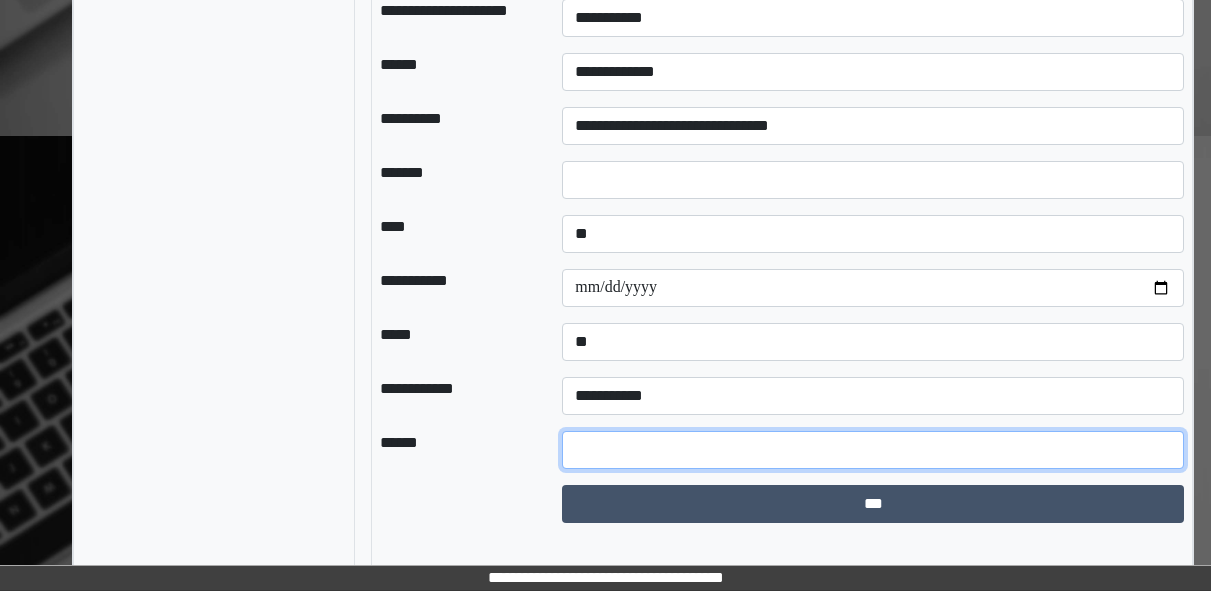 click at bounding box center [873, 450] 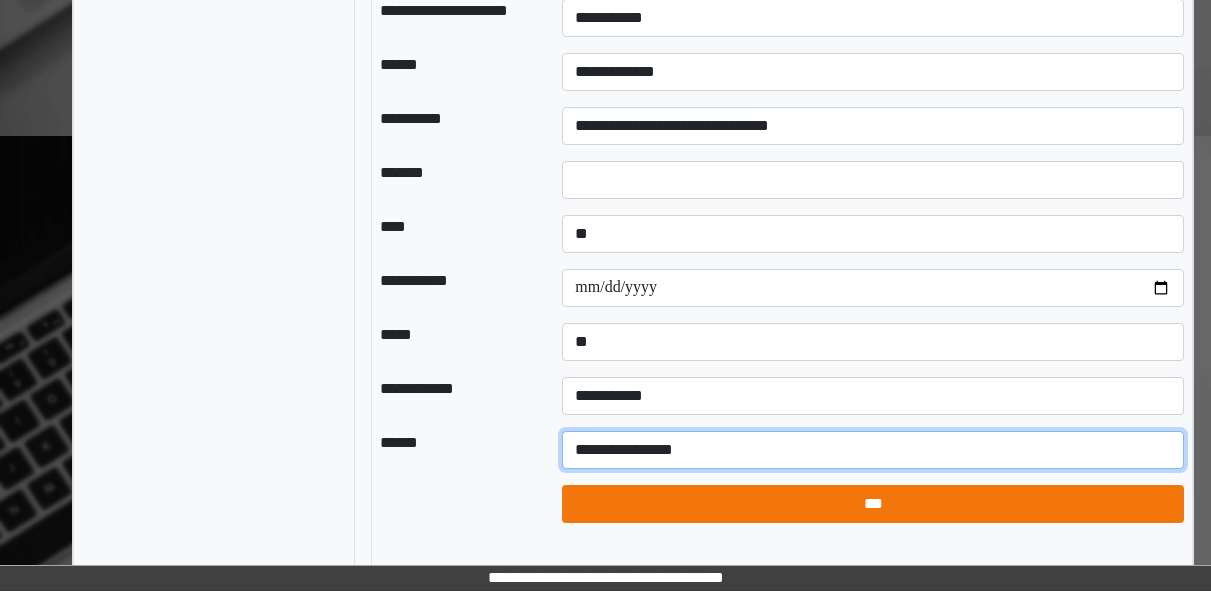 type on "**********" 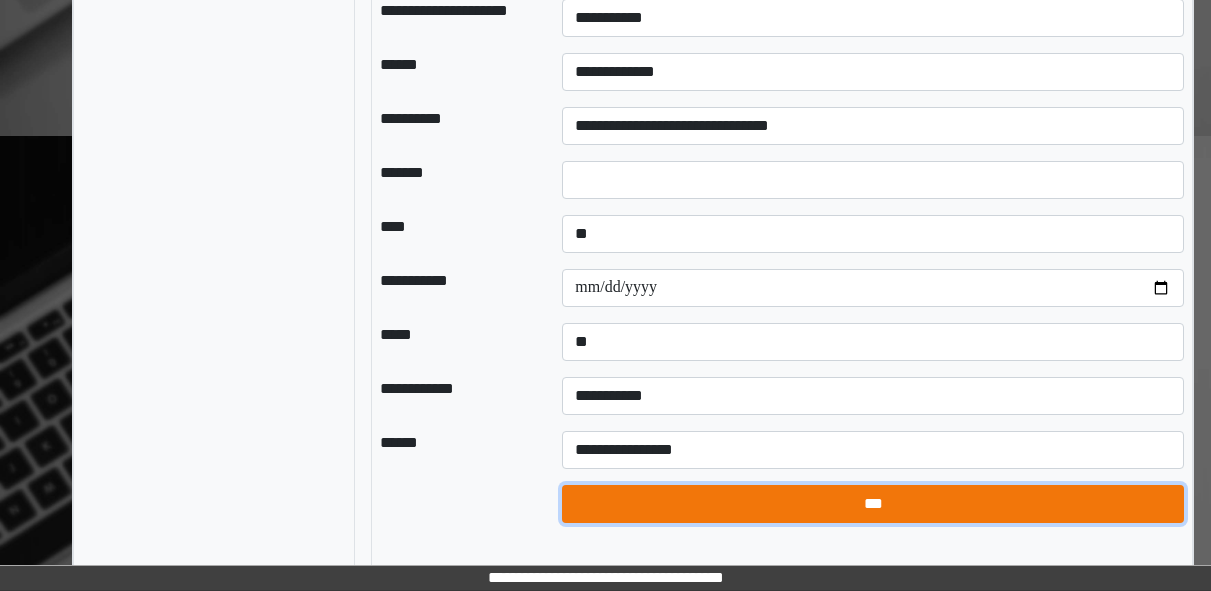 click on "***" at bounding box center (873, 504) 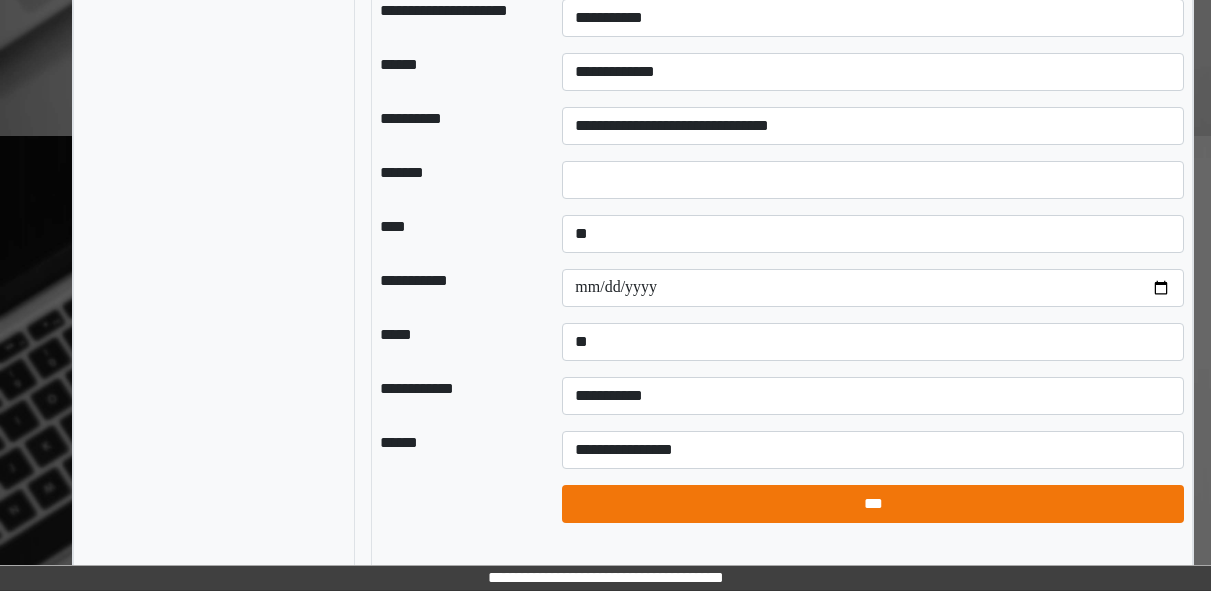 select on "*" 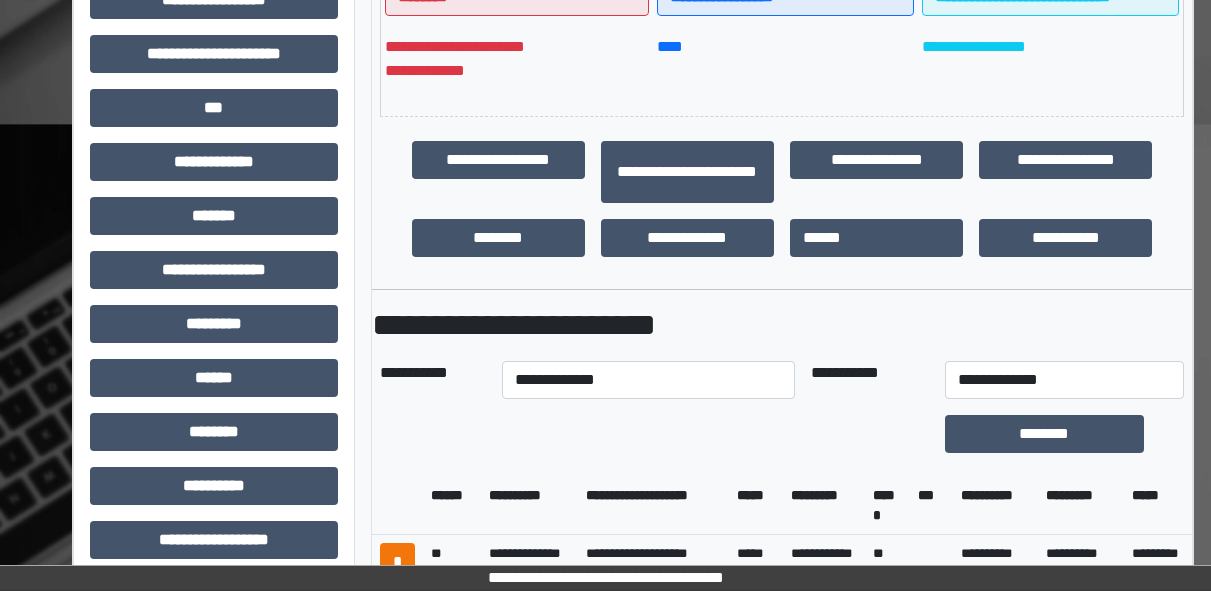 scroll, scrollTop: 565, scrollLeft: 0, axis: vertical 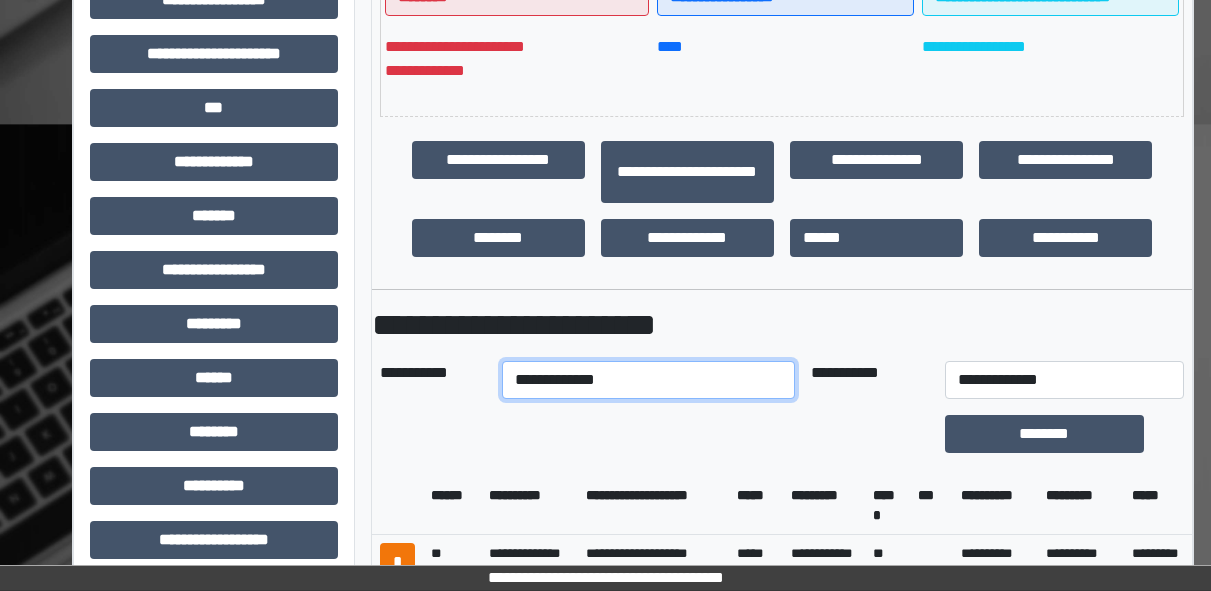 click on "**********" at bounding box center [648, 380] 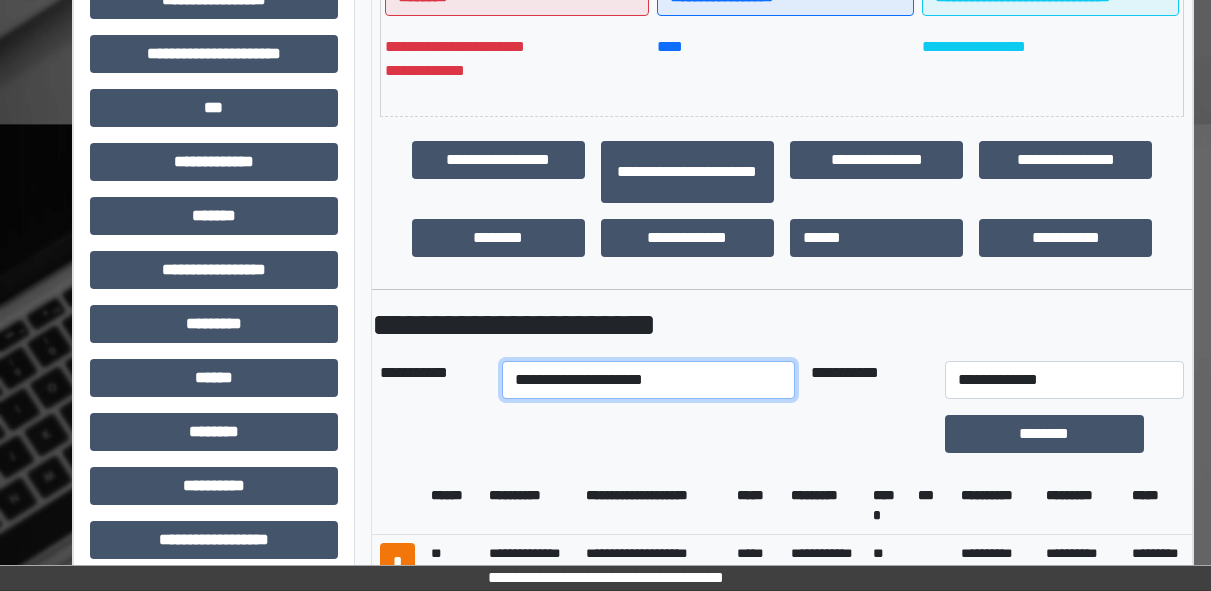 click on "**********" at bounding box center (648, 380) 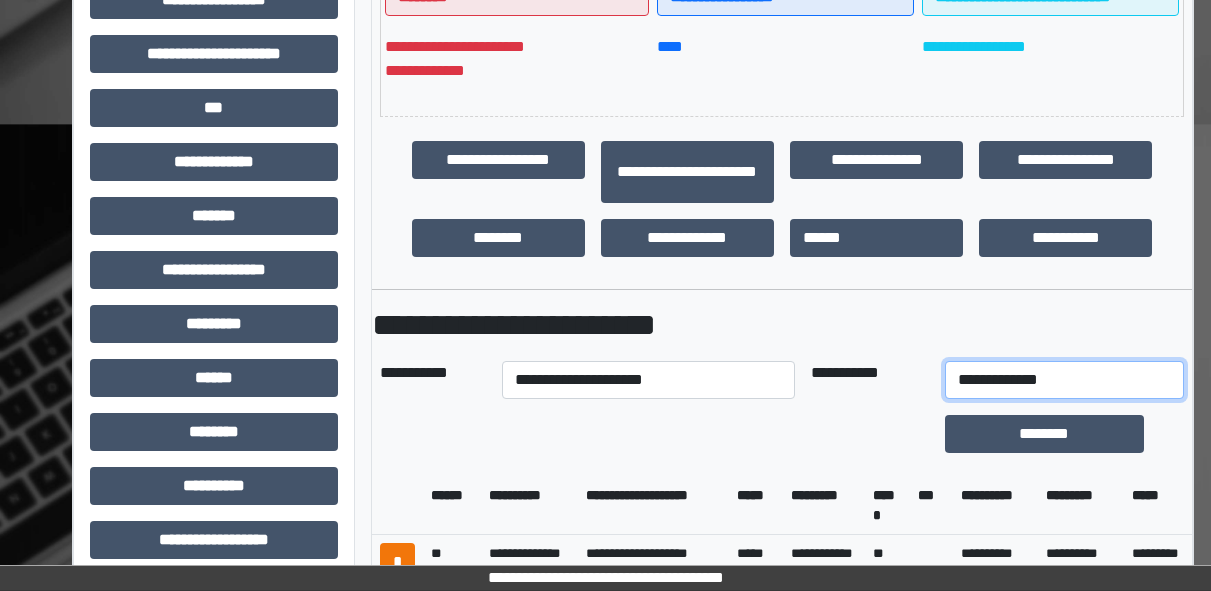 click on "**********" at bounding box center [1064, 380] 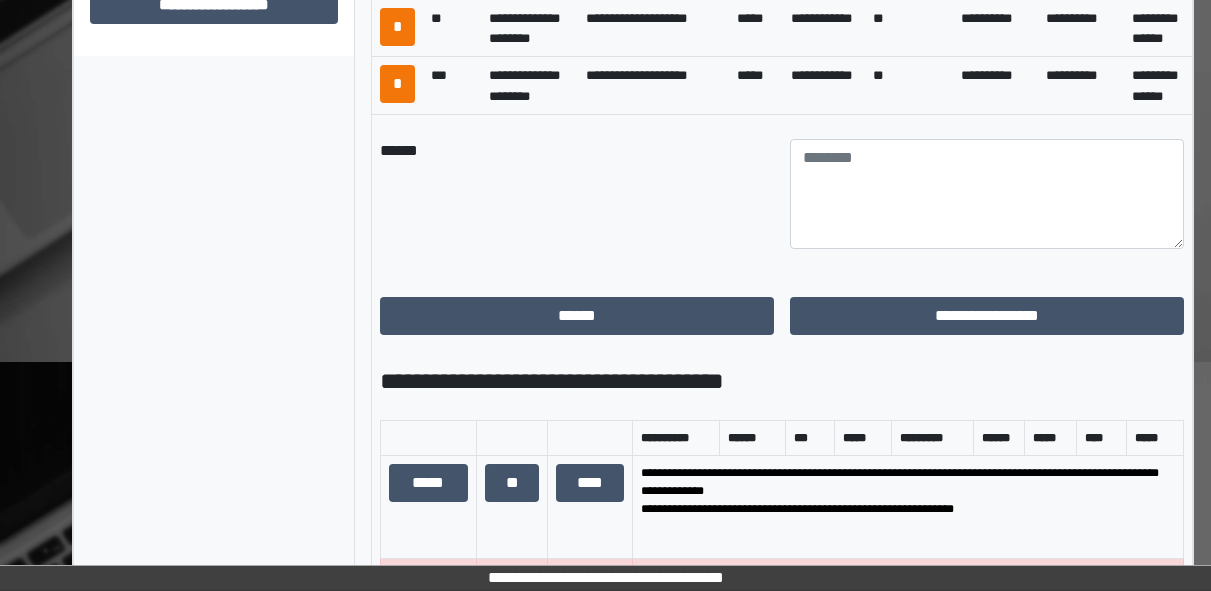 scroll, scrollTop: 1104, scrollLeft: 0, axis: vertical 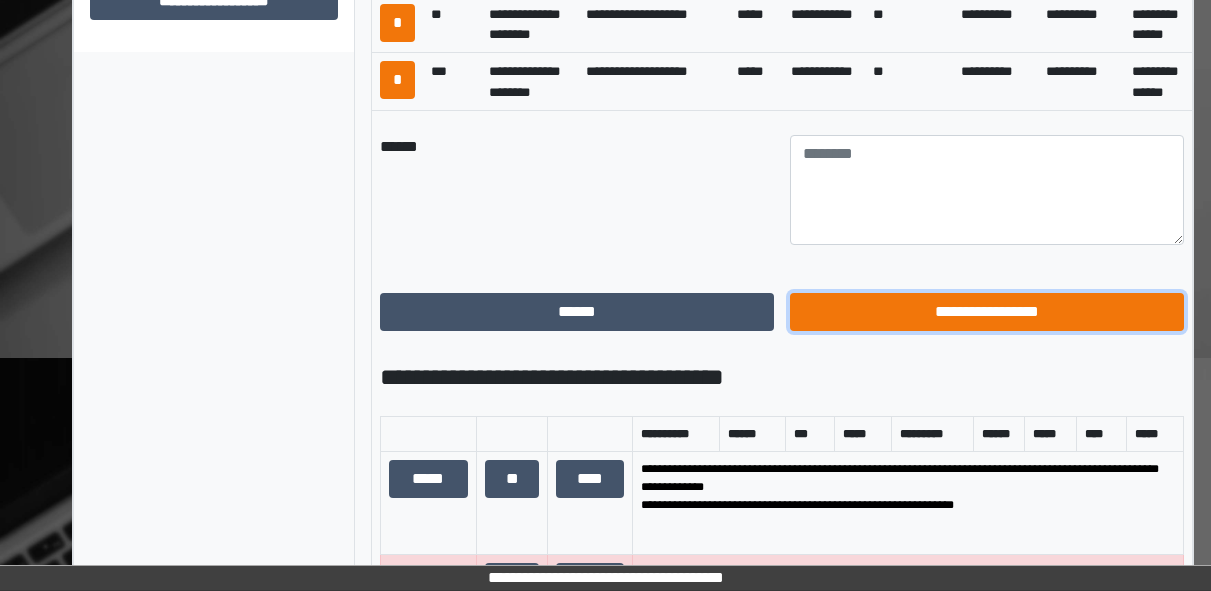 click on "**********" at bounding box center (987, 312) 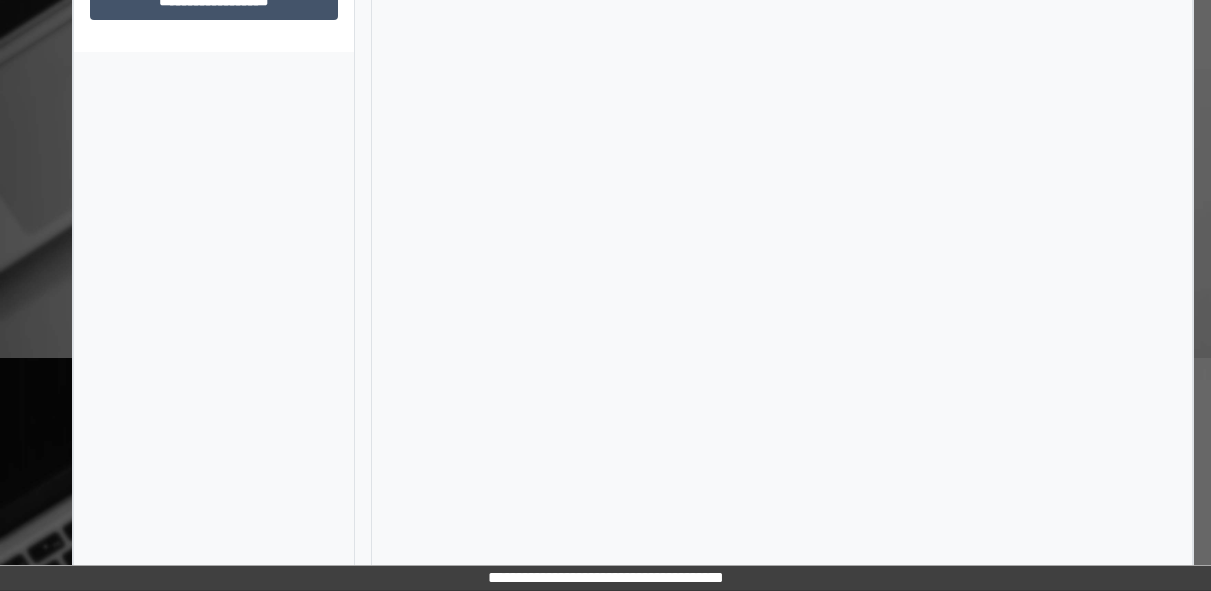scroll, scrollTop: 583, scrollLeft: 0, axis: vertical 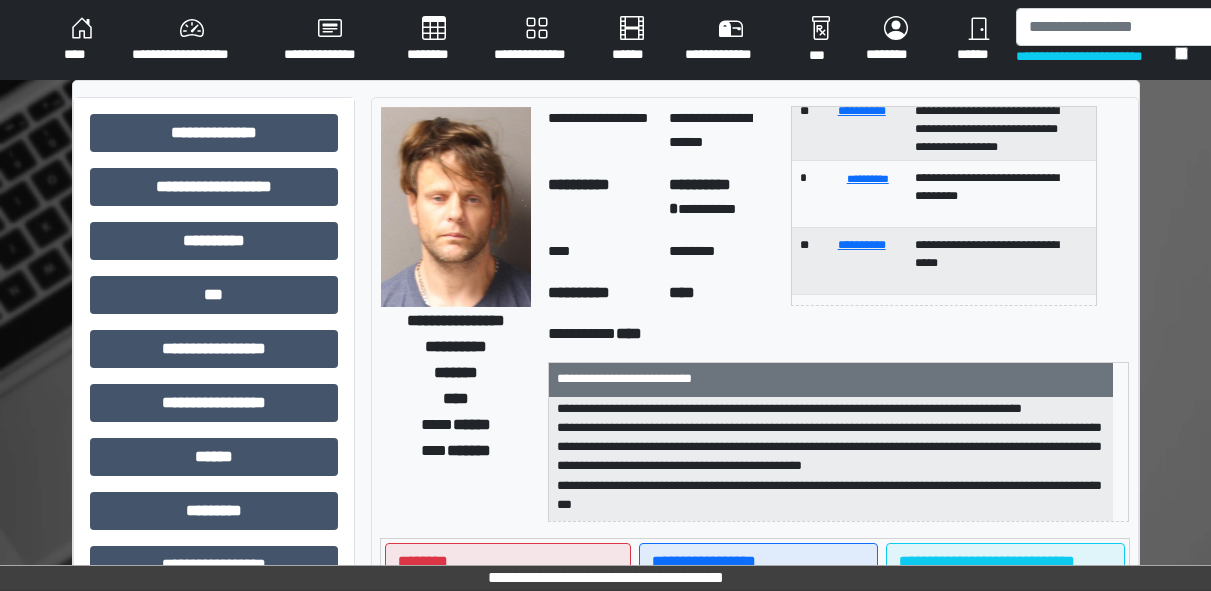 click on "****" at bounding box center (82, 40) 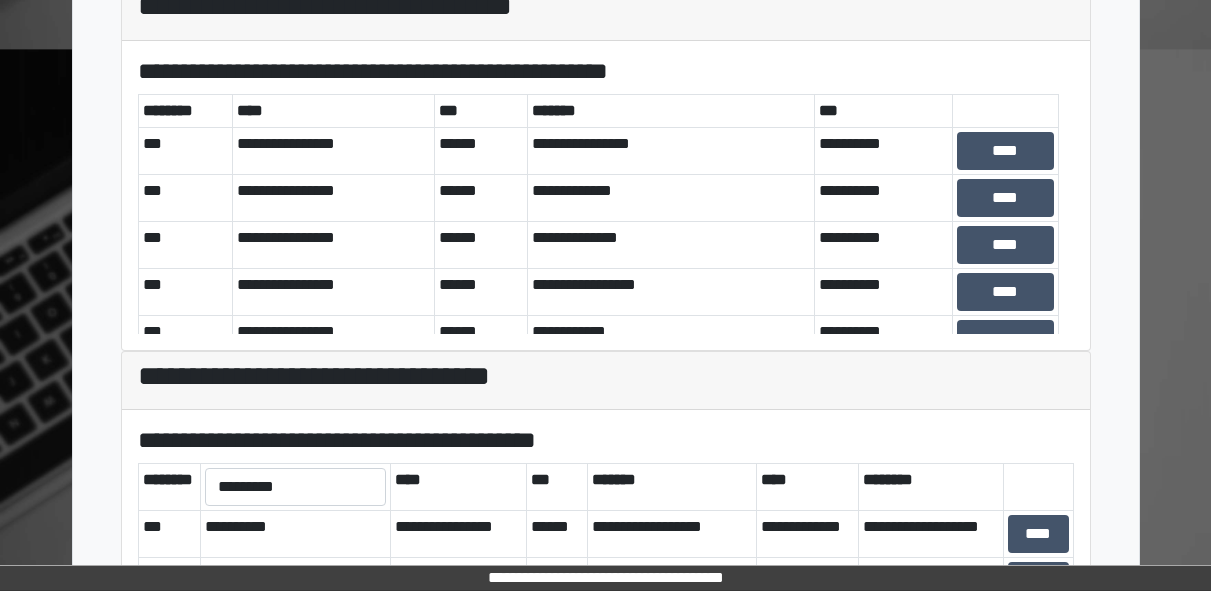 scroll, scrollTop: 641, scrollLeft: 0, axis: vertical 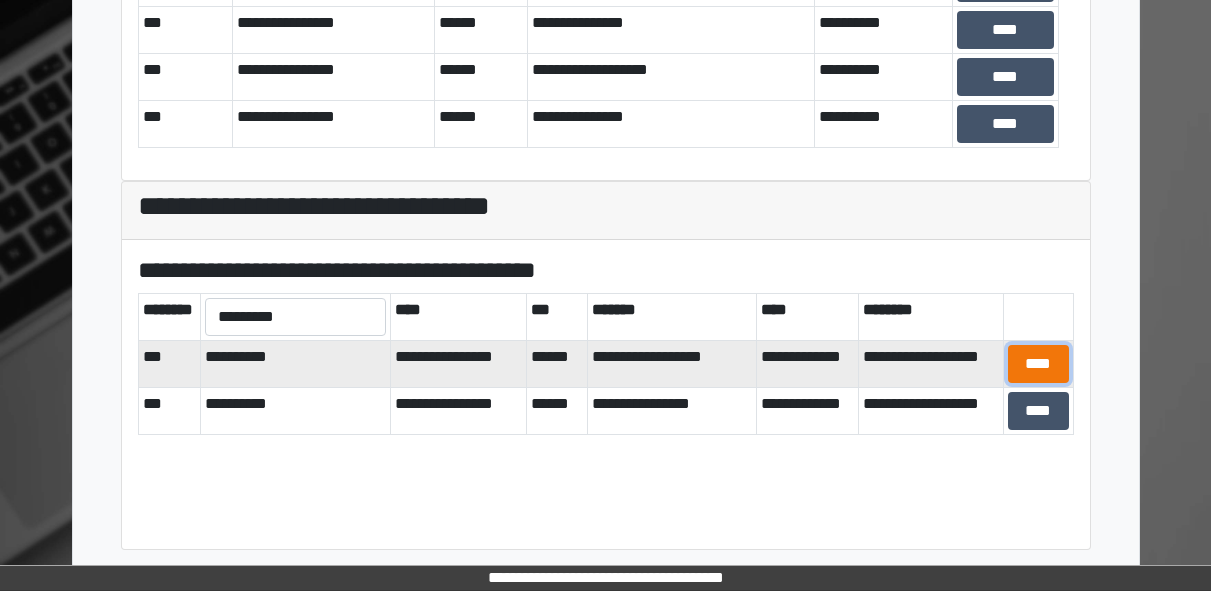 click on "****" at bounding box center [1038, 364] 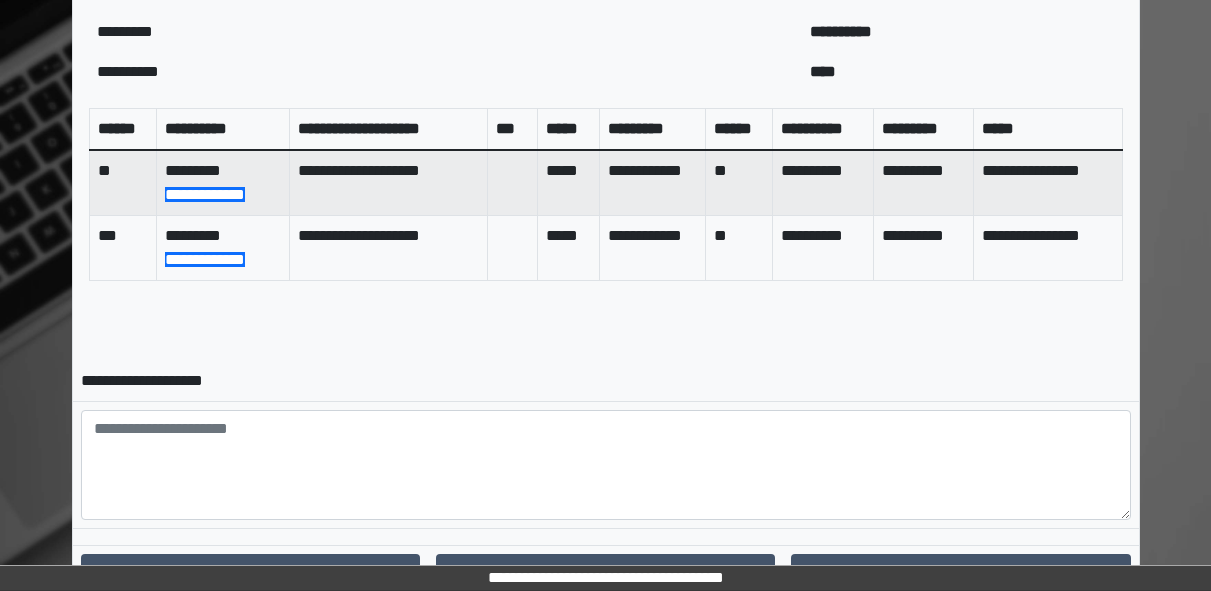 scroll, scrollTop: 901, scrollLeft: 0, axis: vertical 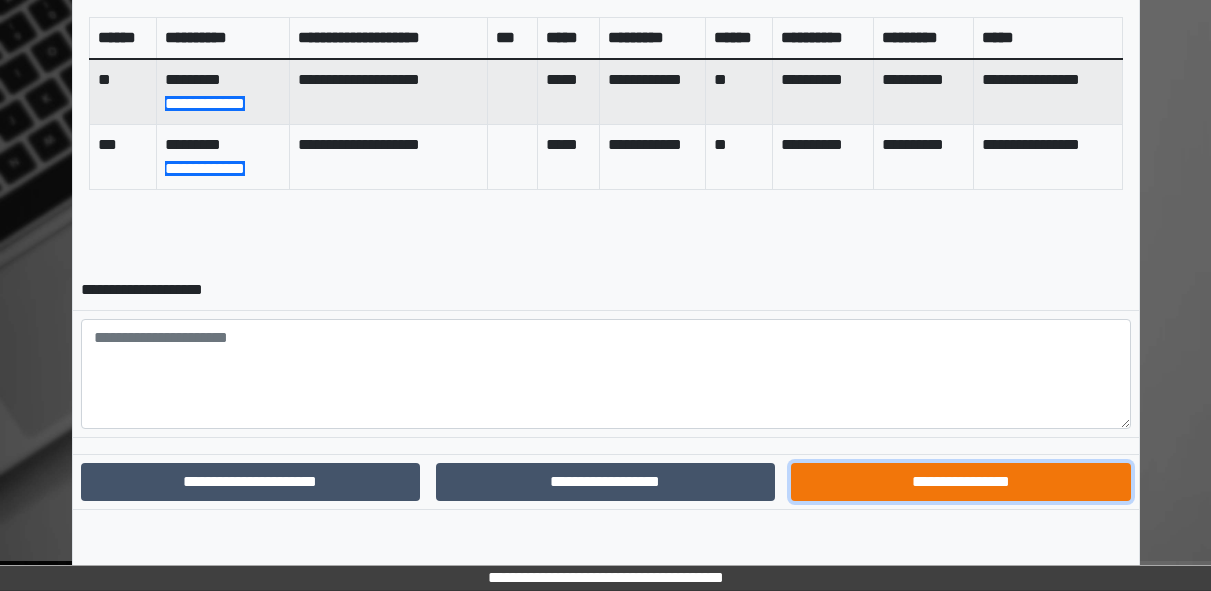 click on "**********" at bounding box center [960, 482] 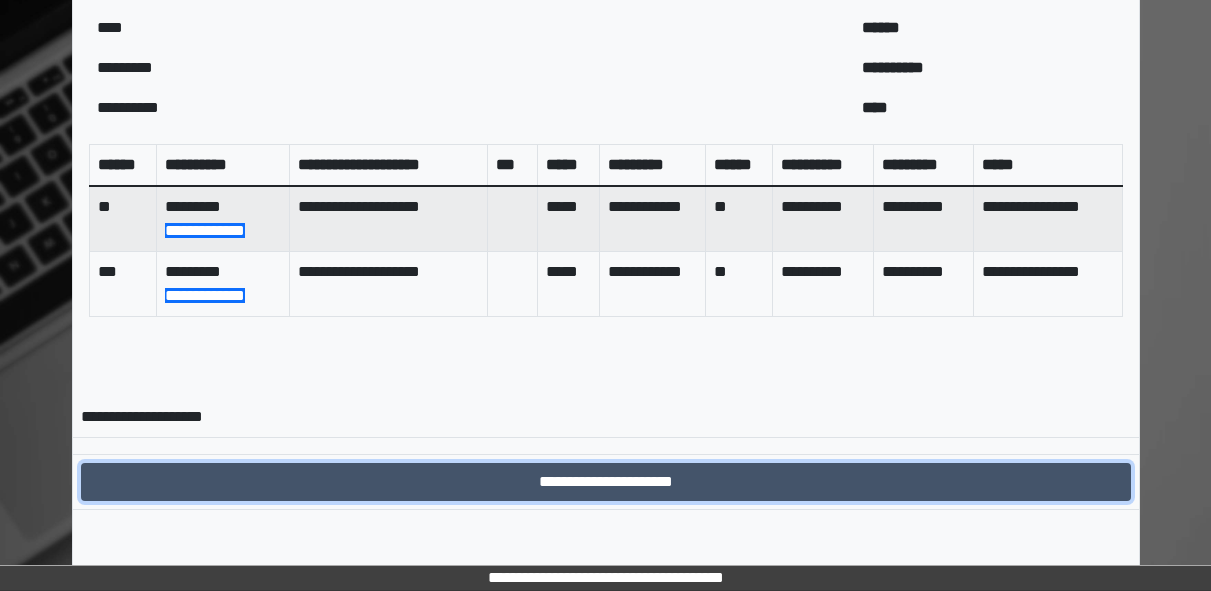 click on "**********" at bounding box center [606, 482] 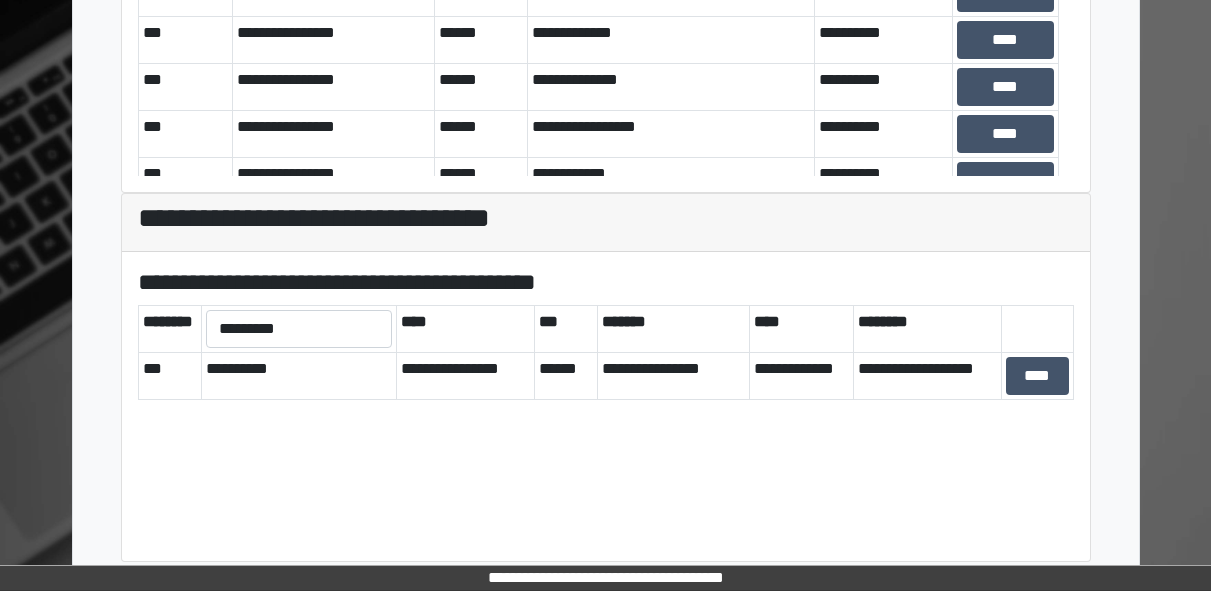 scroll, scrollTop: 810, scrollLeft: 0, axis: vertical 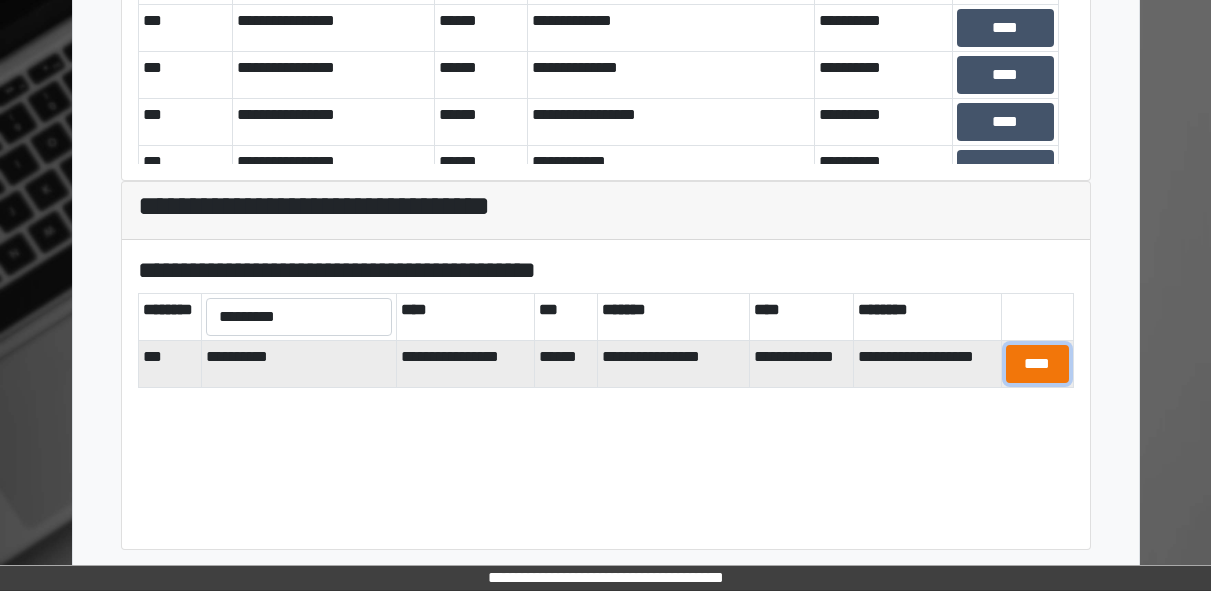 click on "****" at bounding box center (1037, 364) 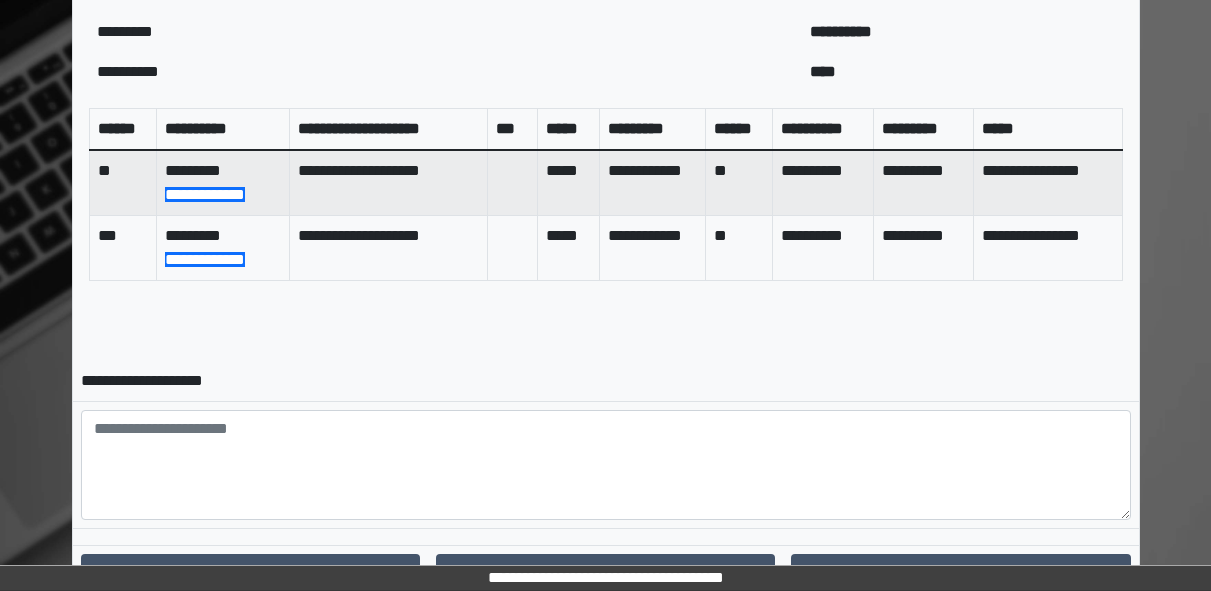 scroll, scrollTop: 901, scrollLeft: 0, axis: vertical 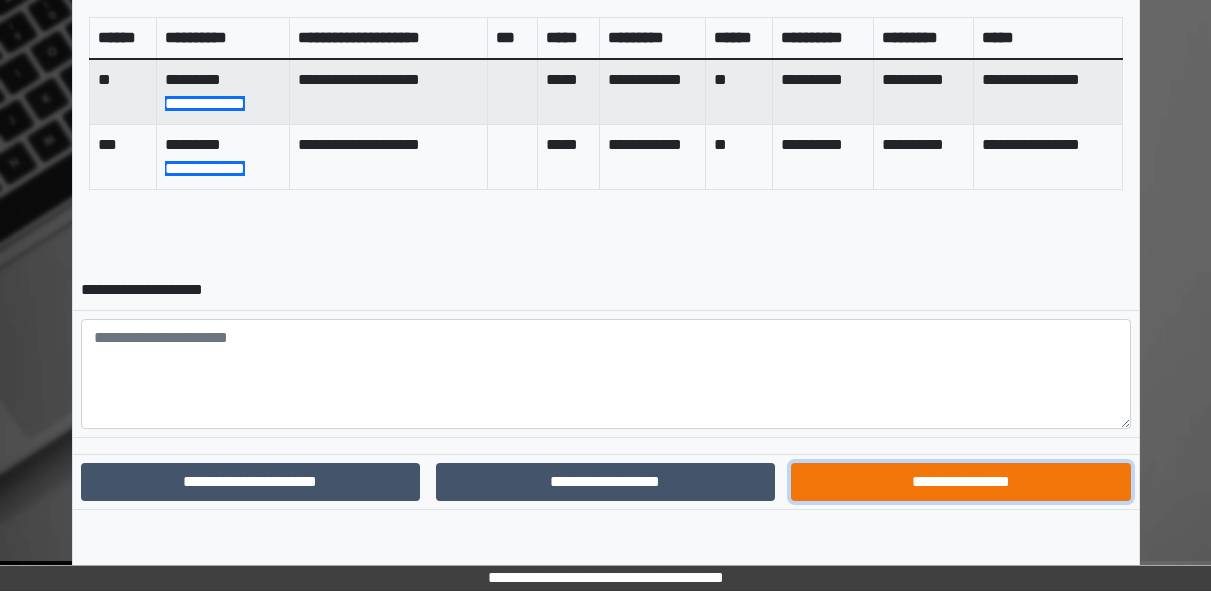 click on "**********" at bounding box center [960, 482] 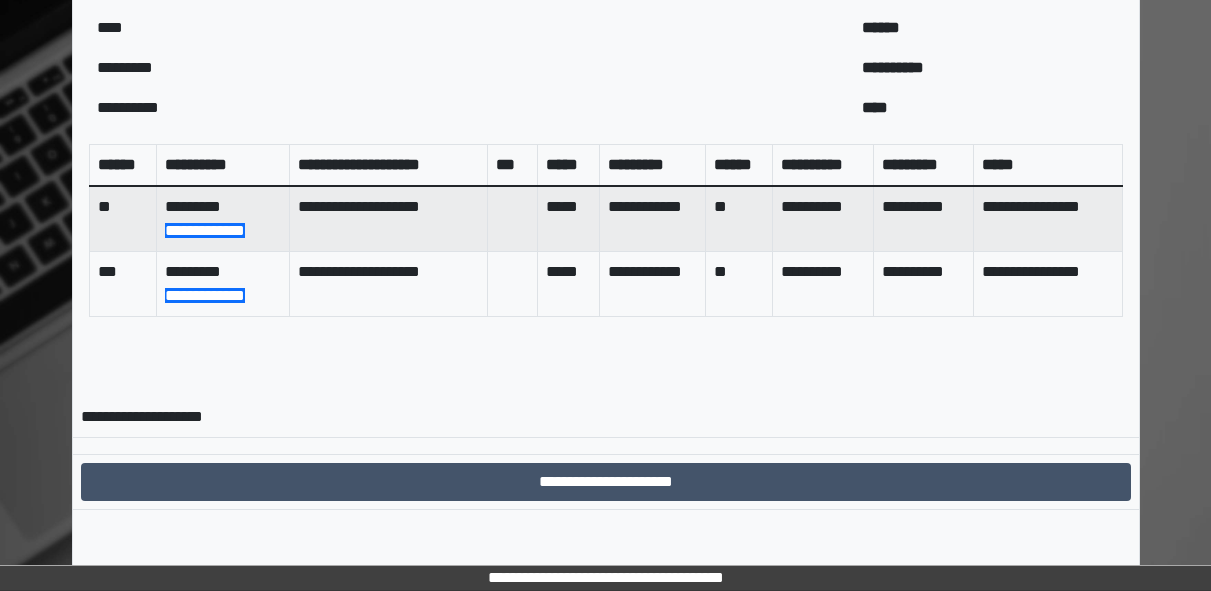 scroll, scrollTop: 798, scrollLeft: 0, axis: vertical 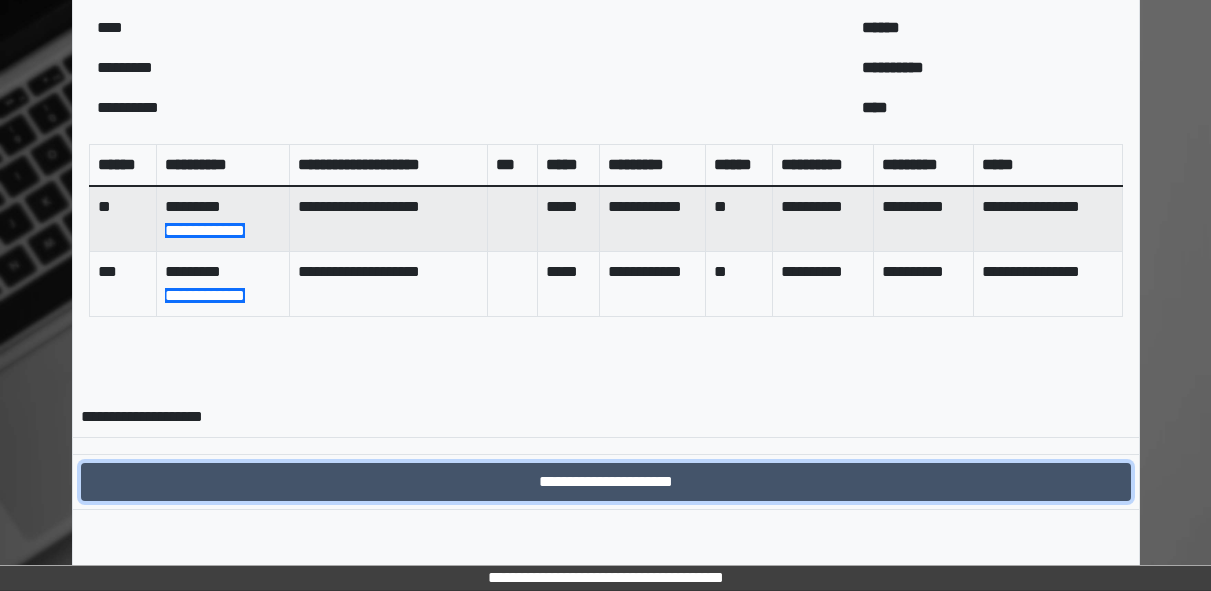 click on "**********" at bounding box center [606, 482] 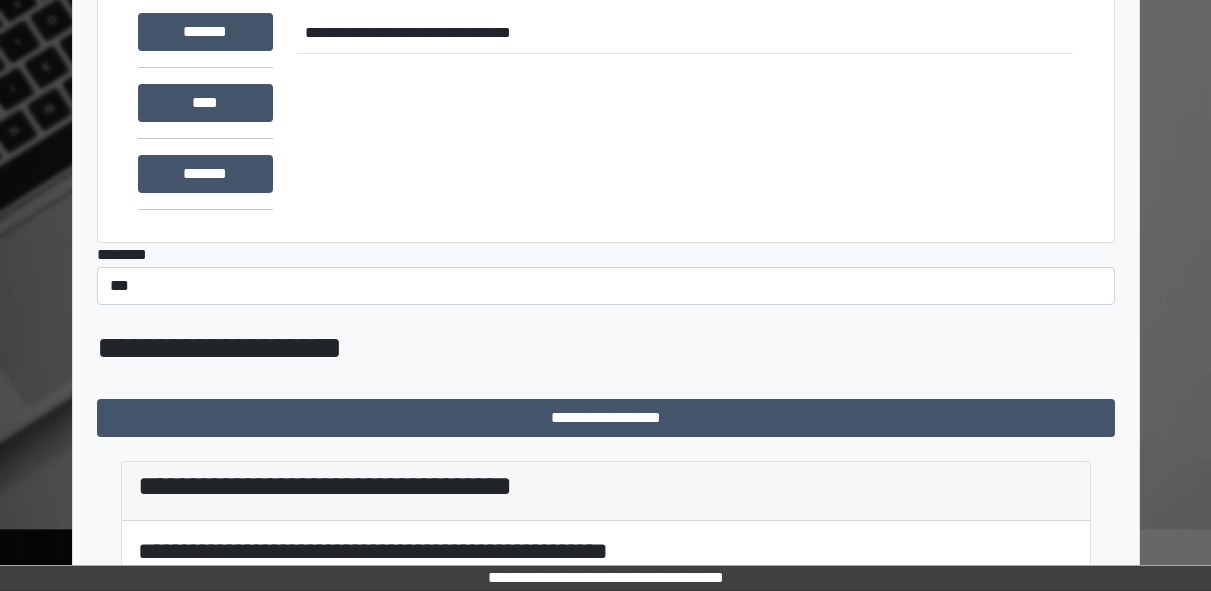 scroll, scrollTop: 0, scrollLeft: 0, axis: both 